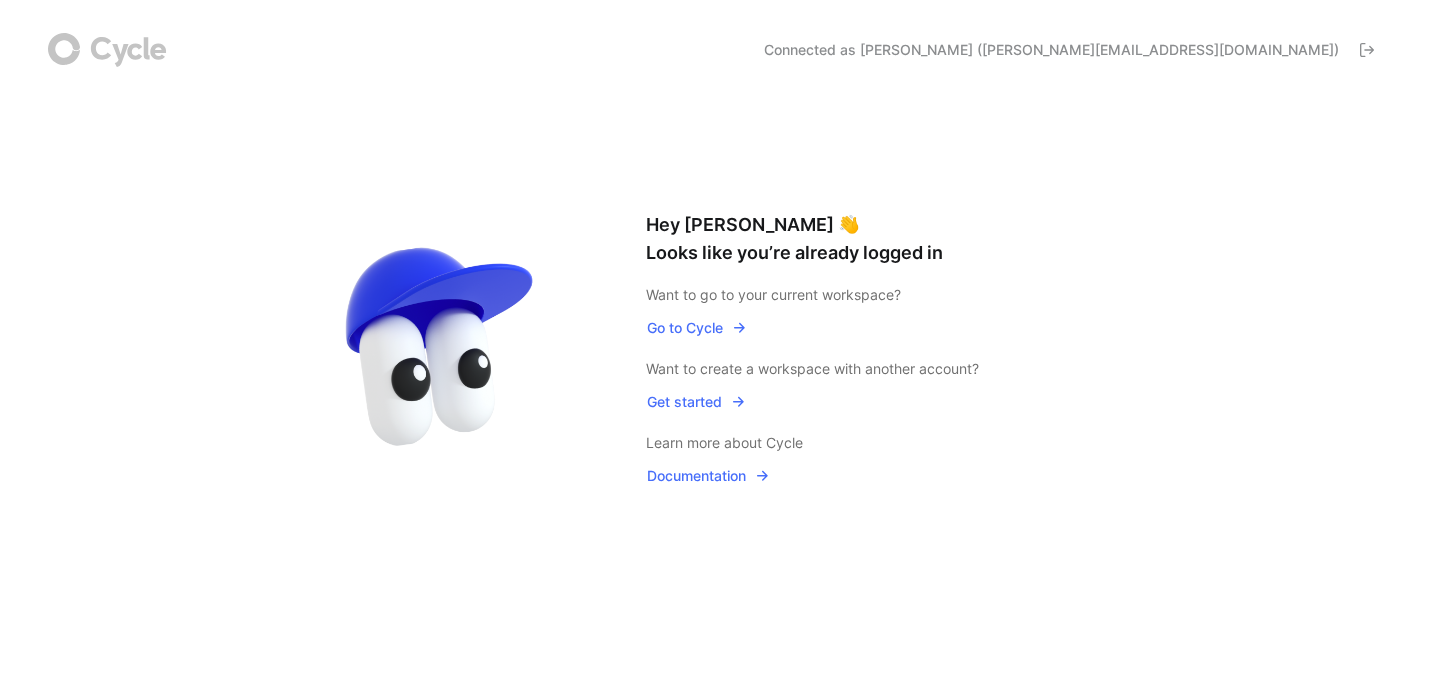 scroll, scrollTop: 0, scrollLeft: 0, axis: both 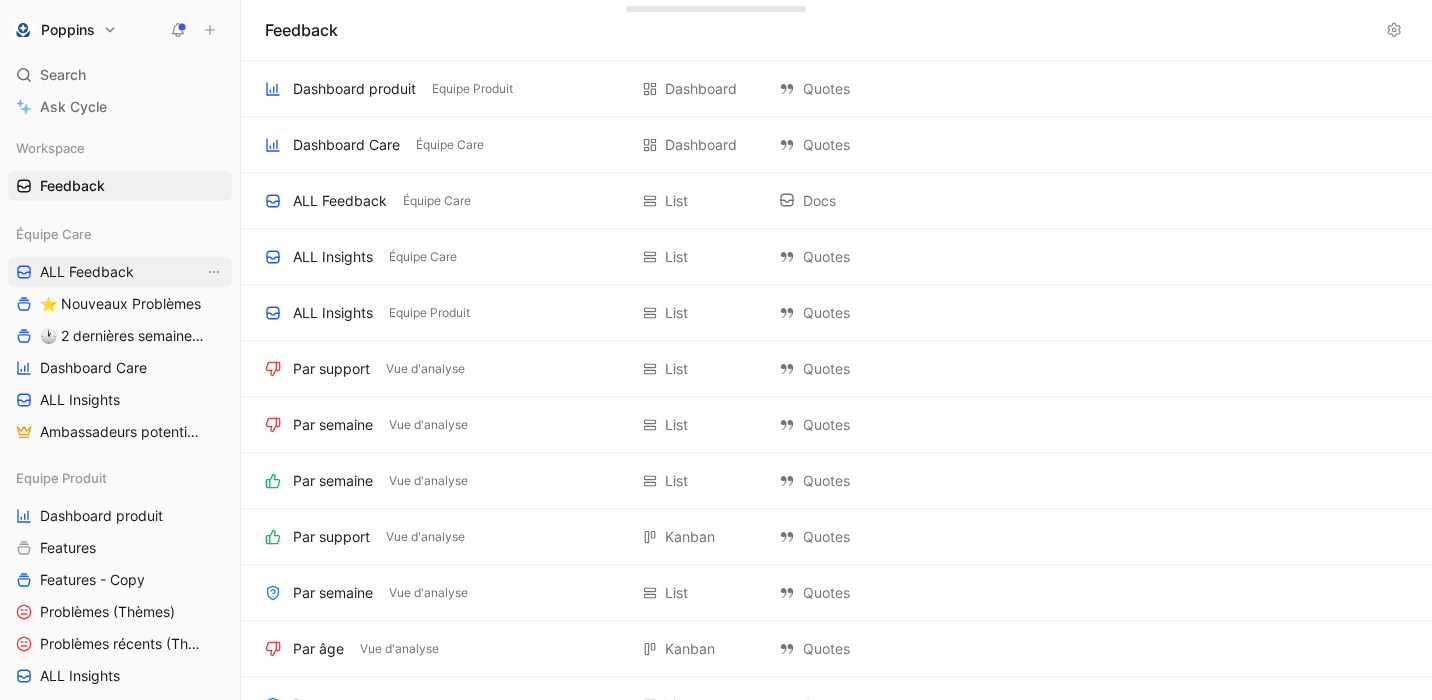 click on "ALL Feedback" at bounding box center (87, 272) 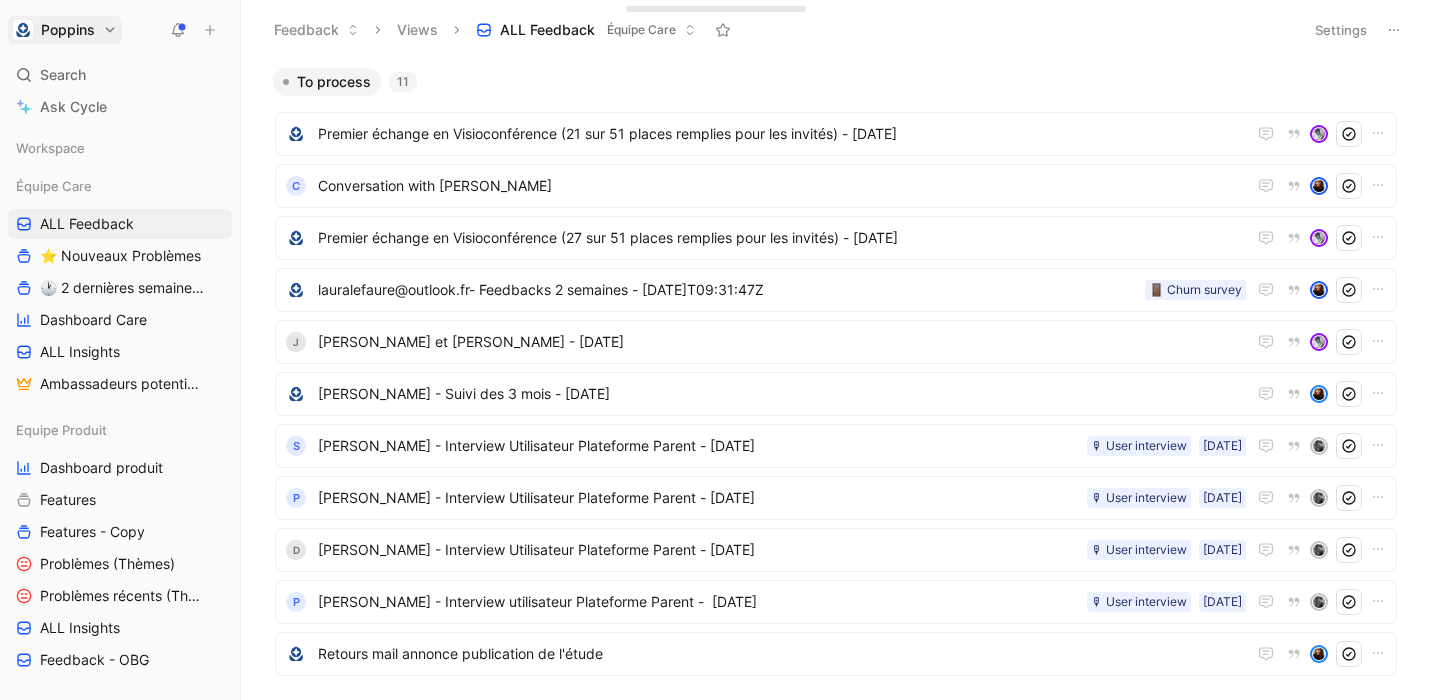click on "Poppins Search ⌘ K Ask Cycle Workspace Équipe Care ALL Feedback ⭐ Nouveaux Problèmes 🕐 2 dernières semaines - Occurences Dashboard Care ALL Insights Ambassadeurs potentiels Equipe Produit Dashboard produit Features Features - Copy Problèmes (Thèmes) Problèmes récents (Thèmes) ALL Insights Feedback - OBG Vue d'analyse Équipe mutuelle Import
To pick up a draggable item, press the space bar.
While dragging, use the arrow keys to move the item.
Press space again to drop the item in its new position, or press escape to cancel.
AI queries 85/50 · 37 days left Introducing Changelog Enable now Help center Invite member Feedback Views ALL Feedback Équipe Care Settings To process 11 Premier échange en Visioconférence (21 sur 51 places remplies pour les invités) - [DATE] C Conversation with belliard Premier échange en Visioconférence (27 sur 51 places remplies pour les invités) - [DATE] lauralefaure@outlook.fr- Feedbacks 2 semaines - [DATE]T09:31:47Z J S" at bounding box center (716, 350) 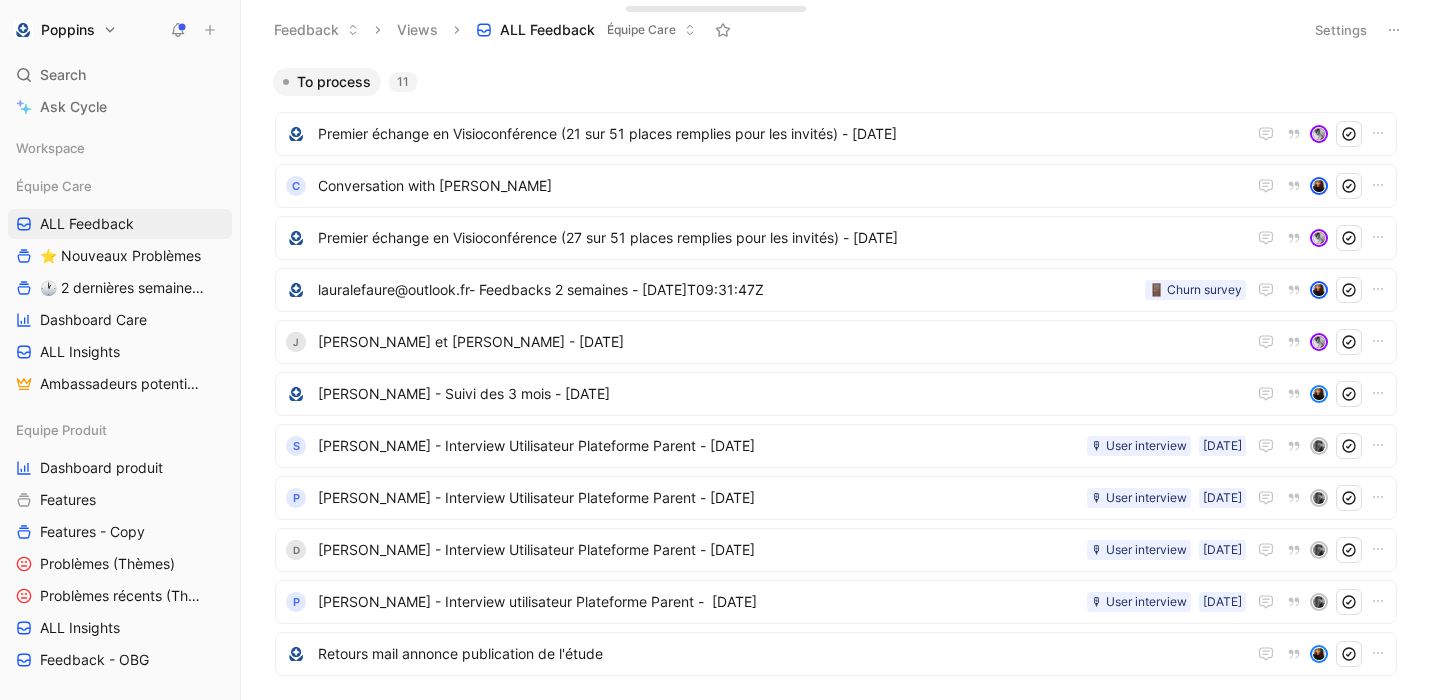 click on "Poppins Search ⌘ K Ask Cycle Workspace Équipe Care ALL Feedback ⭐ Nouveaux Problèmes 🕐 2 dernières semaines - Occurences Dashboard Care ALL Insights Ambassadeurs potentiels Equipe Produit Dashboard produit Features Features - Copy Problèmes (Thèmes) Problèmes récents (Thèmes) ALL Insights Feedback - OBG Vue d'analyse Équipe mutuelle Import
To pick up a draggable item, press the space bar.
While dragging, use the arrow keys to move the item.
Press space again to drop the item in its new position, or press escape to cancel.
AI queries 85/50 · 37 days left Introducing Changelog Enable now Help center Invite member Feedback Views ALL Feedback Équipe Care Settings To process 11 Premier échange en Visioconférence (21 sur 51 places remplies pour les invités) - [DATE] C Conversation with belliard Premier échange en Visioconférence (27 sur 51 places remplies pour les invités) - [DATE] lauralefaure@outlook.fr- Feedbacks 2 semaines - [DATE]T09:31:47Z J S" at bounding box center [716, 350] 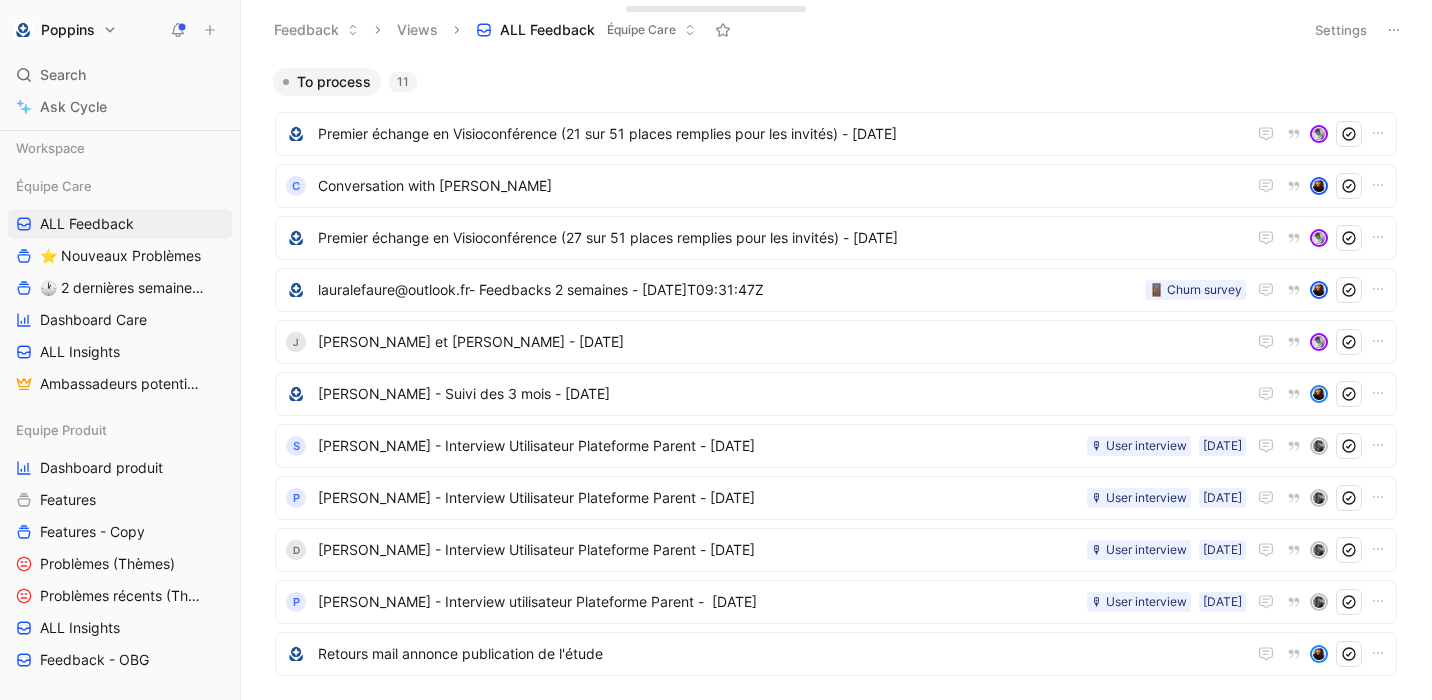 scroll, scrollTop: 398, scrollLeft: 0, axis: vertical 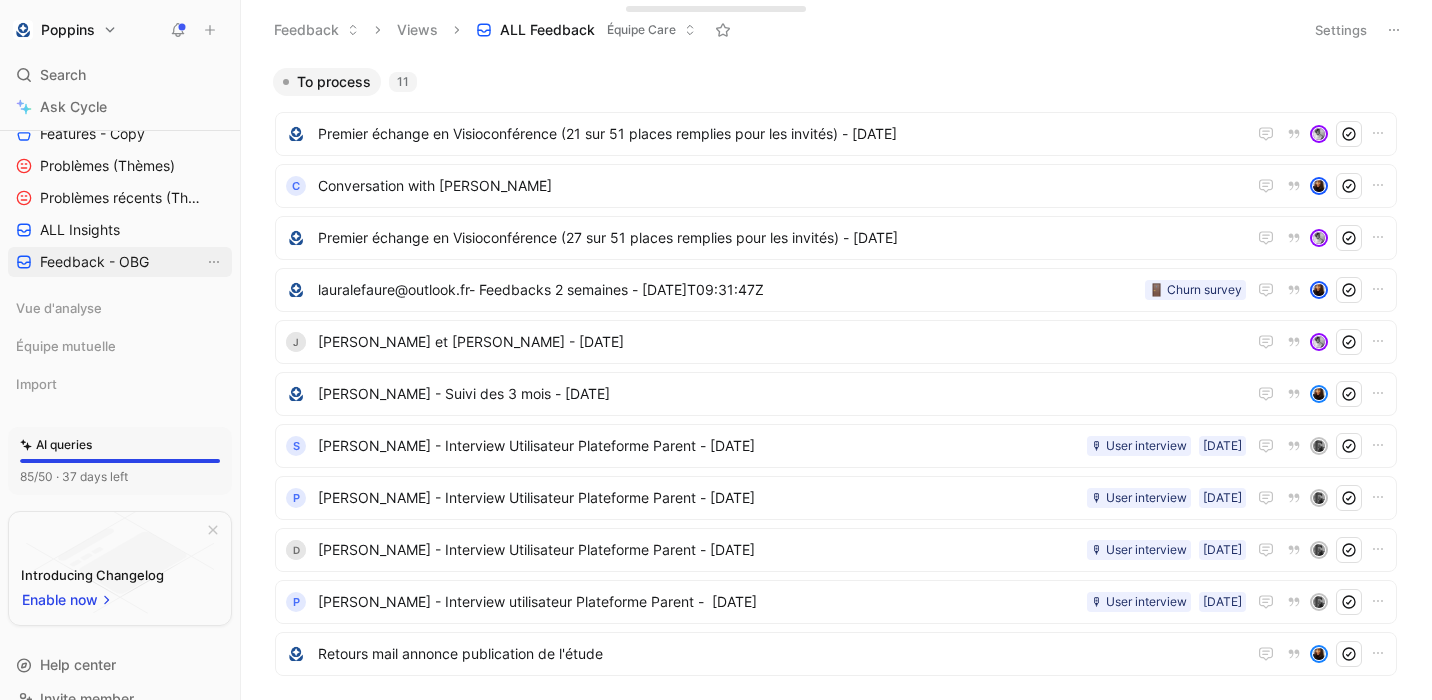 click on "Feedback - OBG" at bounding box center [94, 262] 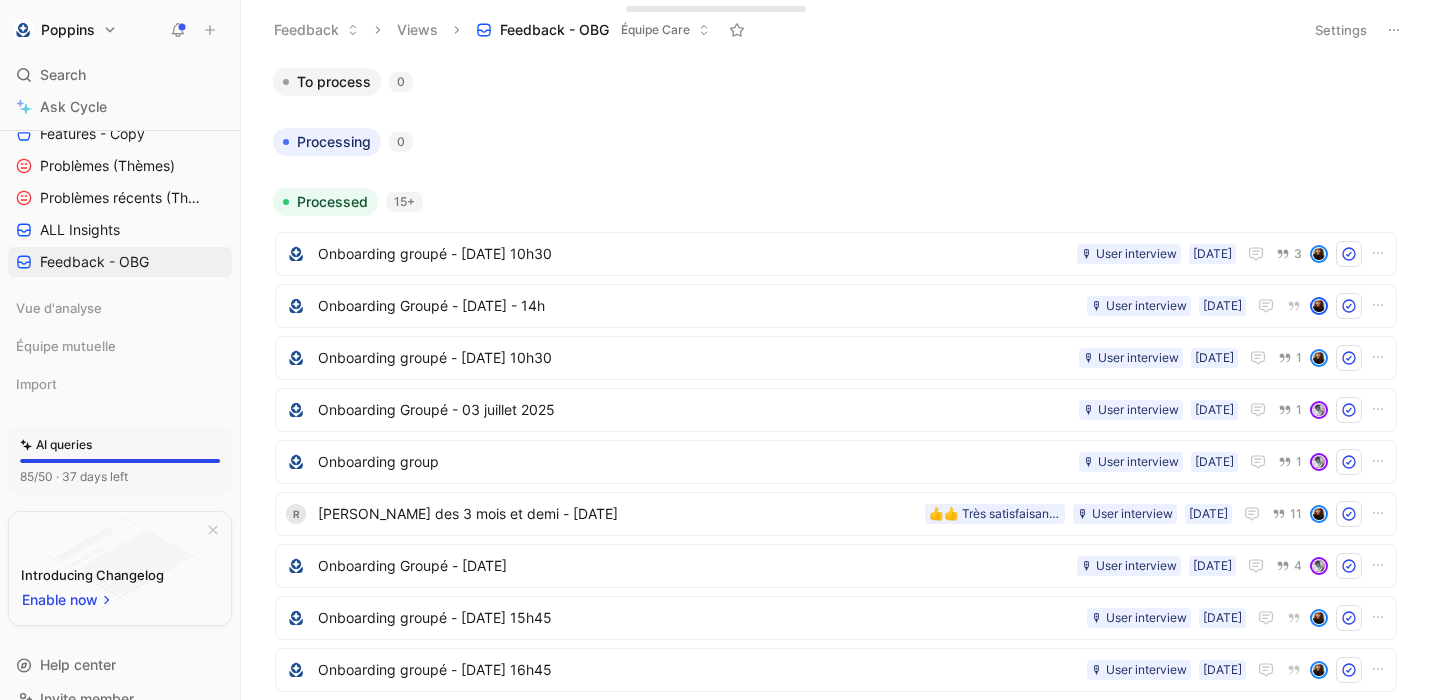 click 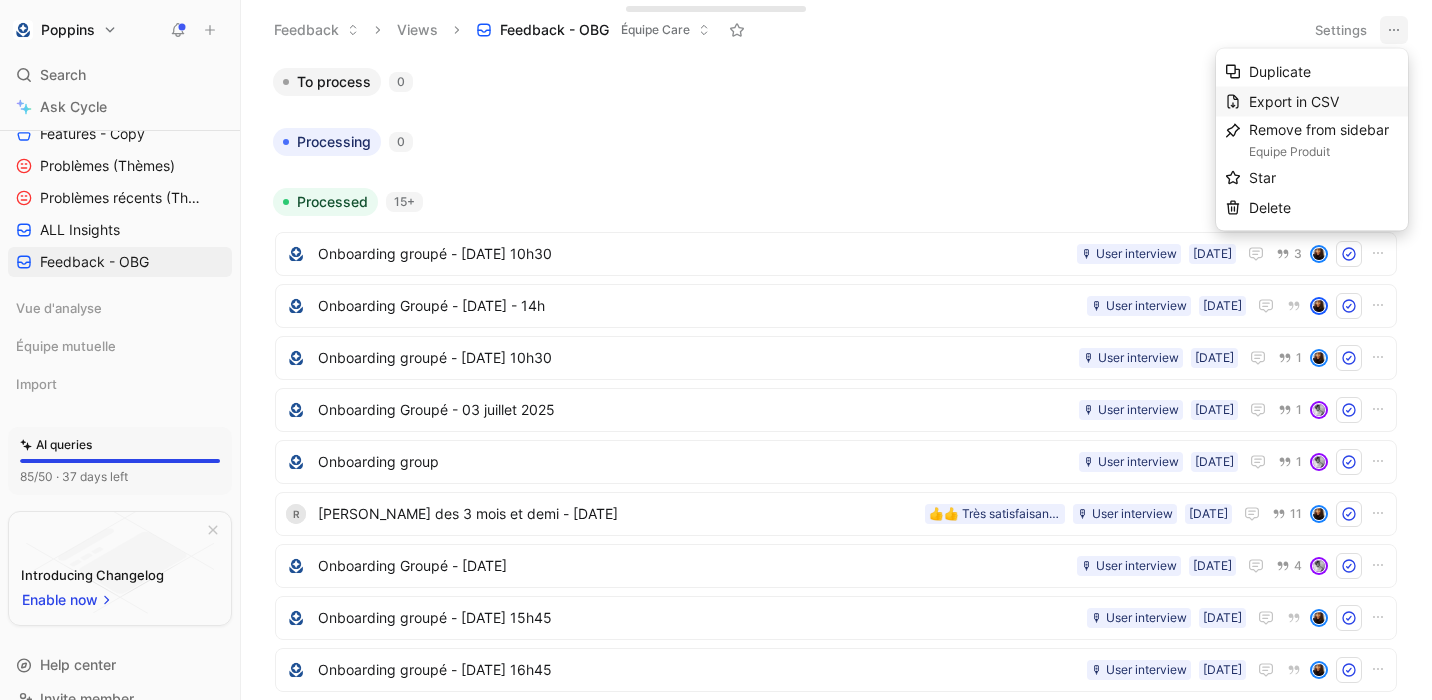 click on "Export in CSV" at bounding box center (1324, 102) 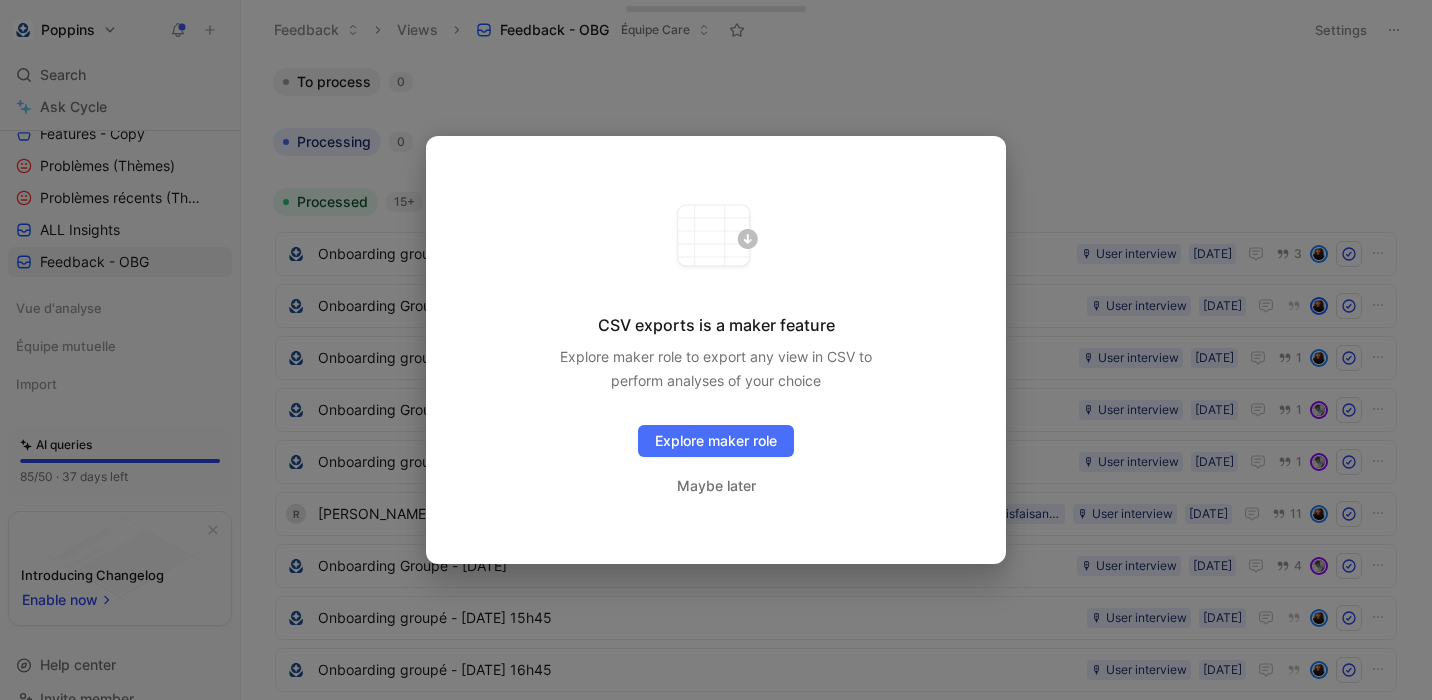 click at bounding box center (716, 350) 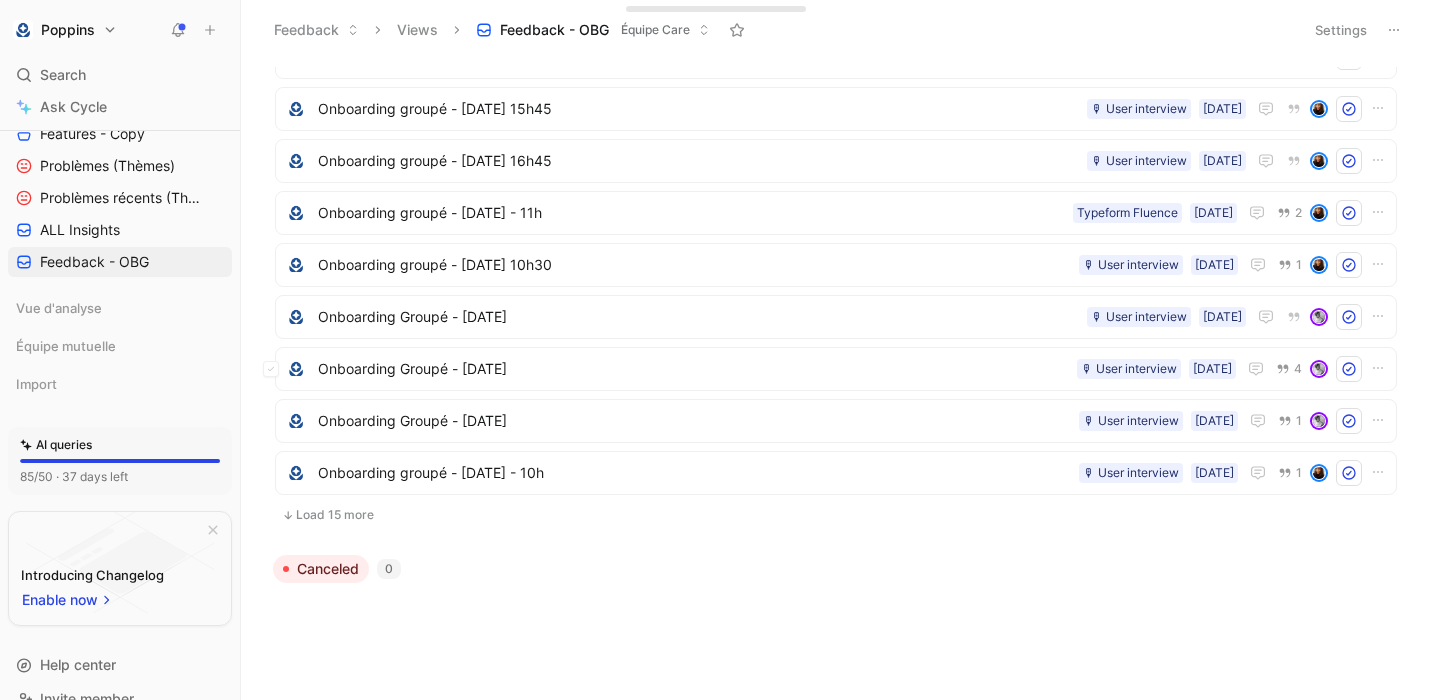 scroll, scrollTop: 0, scrollLeft: 0, axis: both 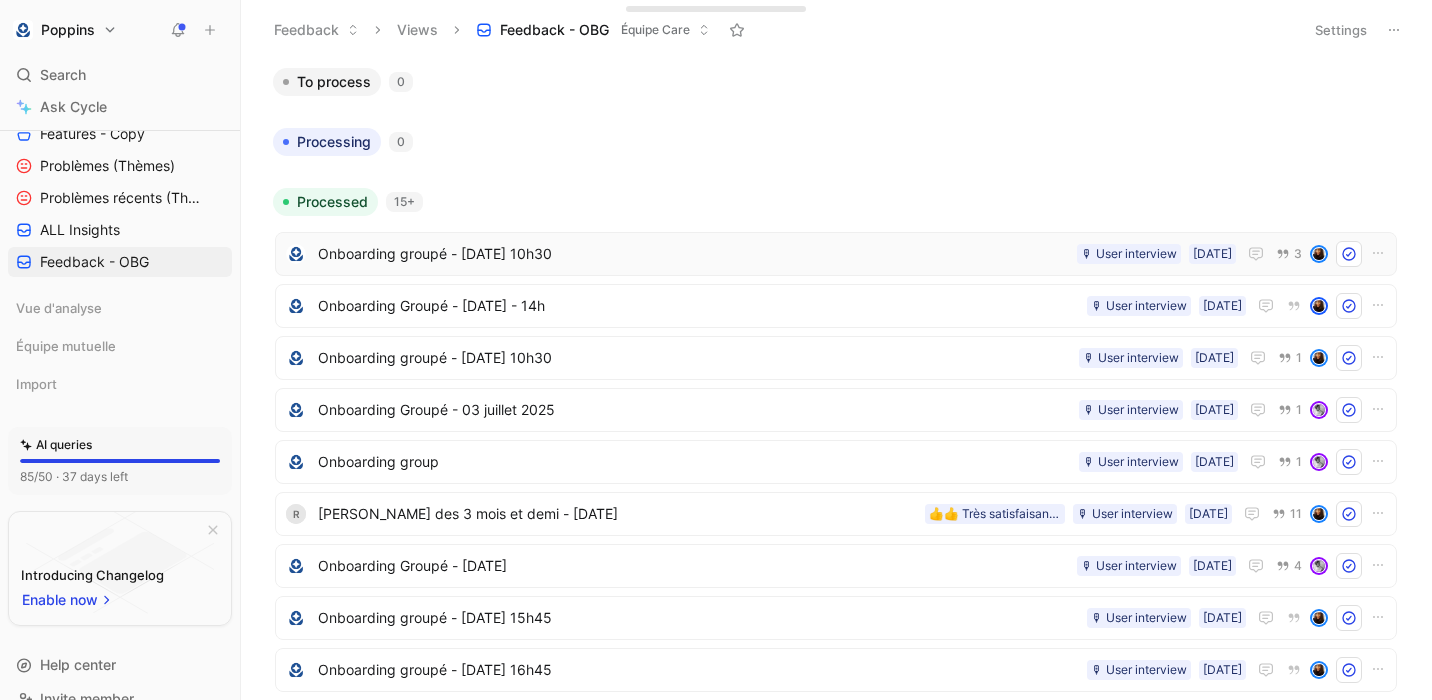 click on "Onboarding groupé - [DATE] 10h30" at bounding box center (693, 254) 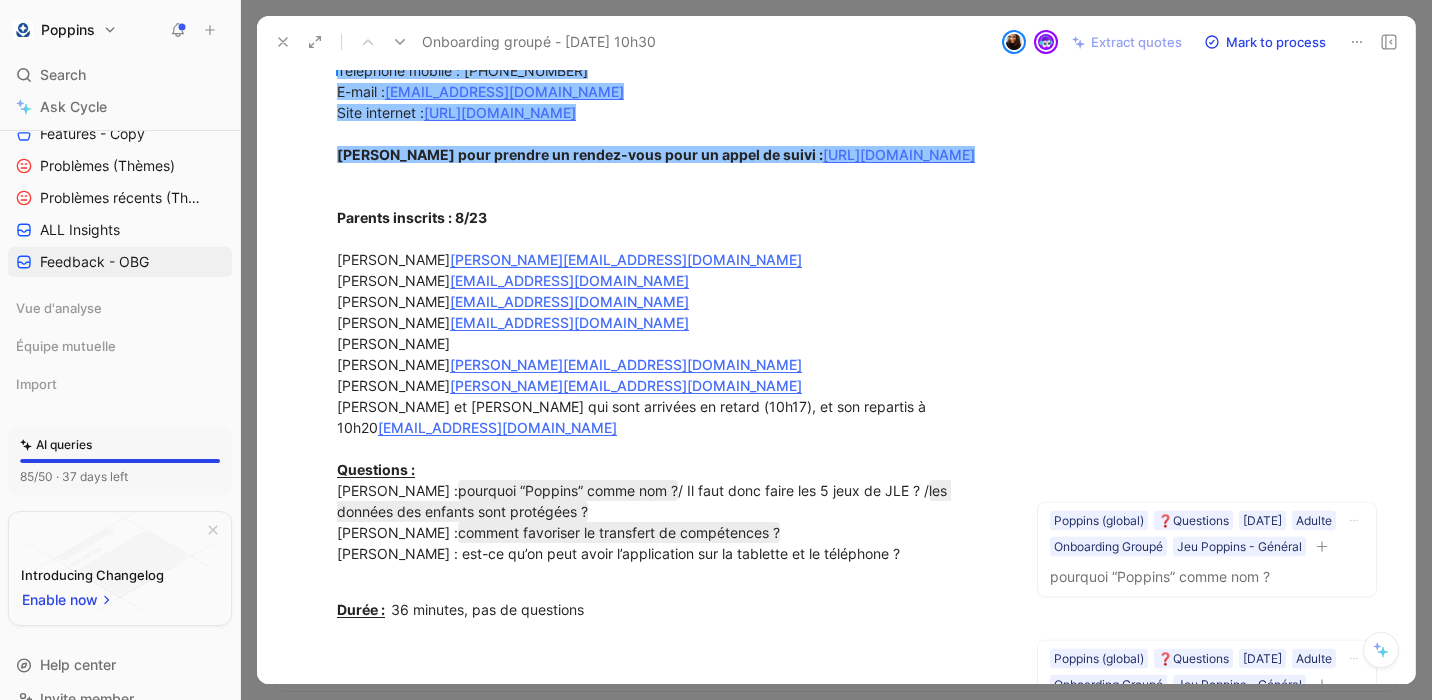 scroll, scrollTop: 189, scrollLeft: 0, axis: vertical 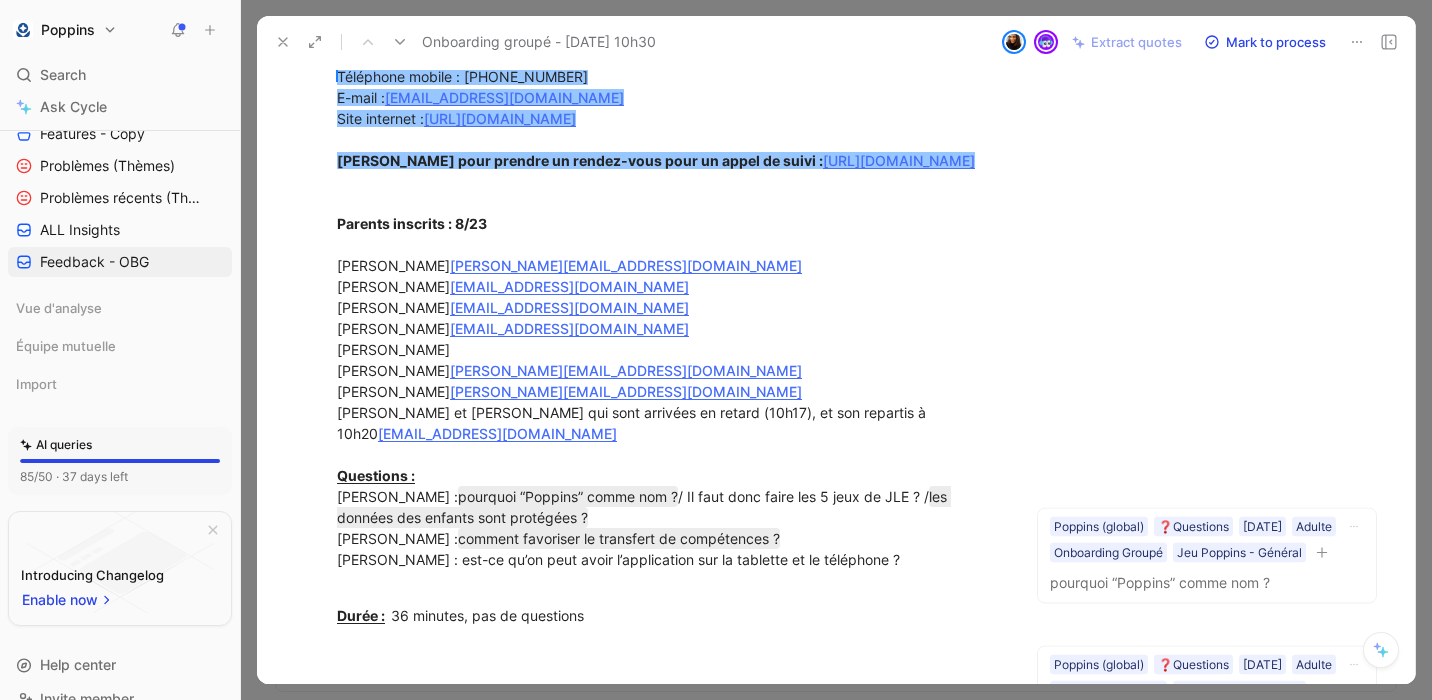 click on "[PERSON_NAME] LE MAT Téléphone mobile : [PHONE_NUMBER] E-mail :  [EMAIL_ADDRESS][DOMAIN_NAME] Site internet :  [URL][DOMAIN_NAME] Lien pour prendre un rendez-vous pour un appel de suivi :  [URL][DOMAIN_NAME] Parents inscrits : 8/23 [PERSON_NAME]  [PERSON_NAME][EMAIL_ADDRESS][DOMAIN_NAME] Commenil Gaelle  [EMAIL_ADDRESS][DOMAIN_NAME] [PERSON_NAME]  [EMAIL_ADDRESS][DOMAIN_NAME] [PERSON_NAME] [PERSON_NAME]  [PERSON_NAME][EMAIL_ADDRESS][DOMAIN_NAME] [PERSON_NAME] [PERSON_NAME]  [PERSON_NAME][EMAIL_ADDRESS][DOMAIN_NAME] [PERSON_NAME]  [PERSON_NAME][EMAIL_ADDRESS][DOMAIN_NAME] [PERSON_NAME] et [PERSON_NAME] qui sont arrivées en retard (10h17), et son repartis à 10h20  [EMAIL_ADDRESS][DOMAIN_NAME] Questions :  [PERSON_NAME] :  pourquoi “Poppins” comme nom ?  / Il faut donc faire les 5 jeux de JLE ? /  les données des enfants sont protégées ? [PERSON_NAME] :  comment favoriser le transfert de compétences ? [PERSON_NAME] : est-ce qu’on peut avoir l’application sur la tablette et le téléphone ?" at bounding box center (668, 318) 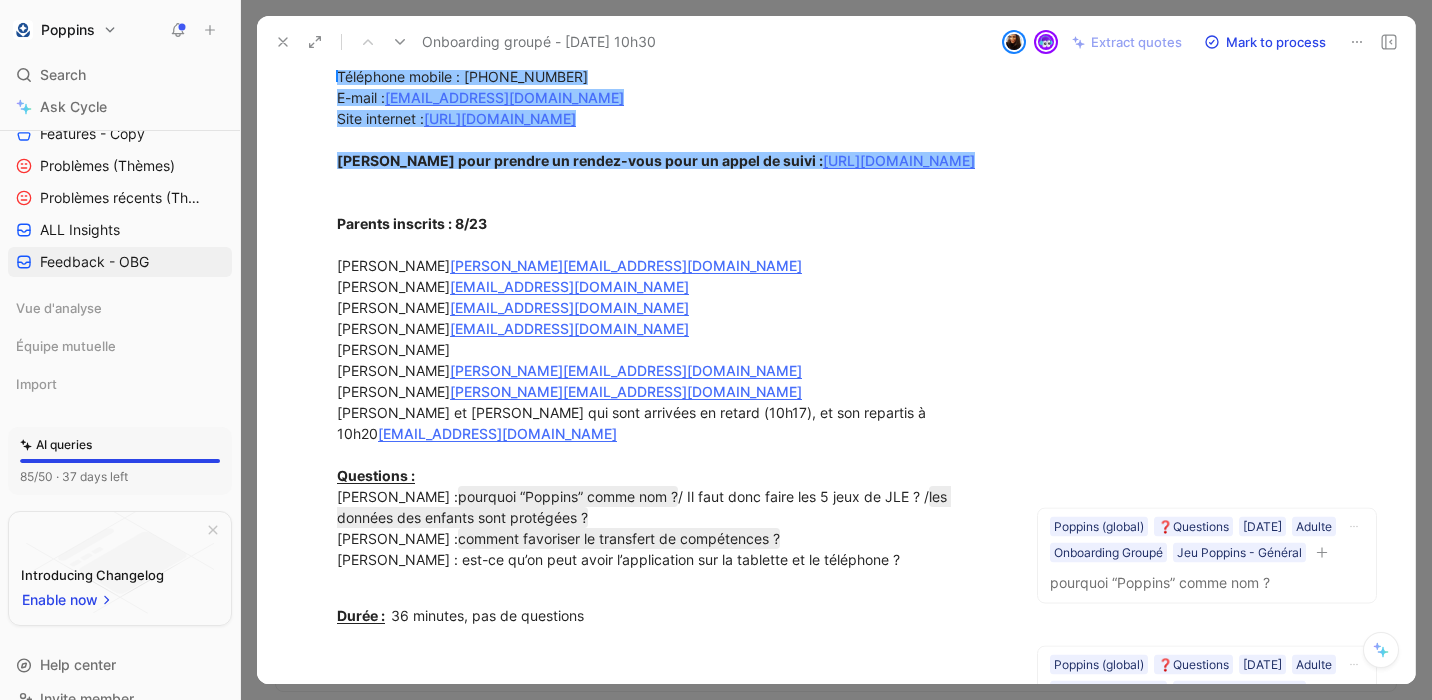 click on "[PERSON_NAME] LE MAT Téléphone mobile : [PHONE_NUMBER] E-mail :  [EMAIL_ADDRESS][DOMAIN_NAME] Site internet :  [URL][DOMAIN_NAME] Lien pour prendre un rendez-vous pour un appel de suivi :  [URL][DOMAIN_NAME] Parents inscrits : 8/23 [PERSON_NAME]  [PERSON_NAME][EMAIL_ADDRESS][DOMAIN_NAME] Commenil Gaelle  [EMAIL_ADDRESS][DOMAIN_NAME] [PERSON_NAME]  [EMAIL_ADDRESS][DOMAIN_NAME] [PERSON_NAME] [PERSON_NAME]  [PERSON_NAME][EMAIL_ADDRESS][DOMAIN_NAME] [PERSON_NAME] [PERSON_NAME]  [PERSON_NAME][EMAIL_ADDRESS][DOMAIN_NAME] [PERSON_NAME]  [PERSON_NAME][EMAIL_ADDRESS][DOMAIN_NAME] [PERSON_NAME] et [PERSON_NAME] qui sont arrivées en retard (10h17), et son repartis à 10h20  [EMAIL_ADDRESS][DOMAIN_NAME] Questions :  [PERSON_NAME] :  pourquoi “Poppins” comme nom ?  / Il faut donc faire les 5 jeux de JLE ? /  les données des enfants sont protégées ? [PERSON_NAME] :  comment favoriser le transfert de compétences ? [PERSON_NAME] : est-ce qu’on peut avoir l’application sur la tablette et le téléphone ?" at bounding box center (668, 318) 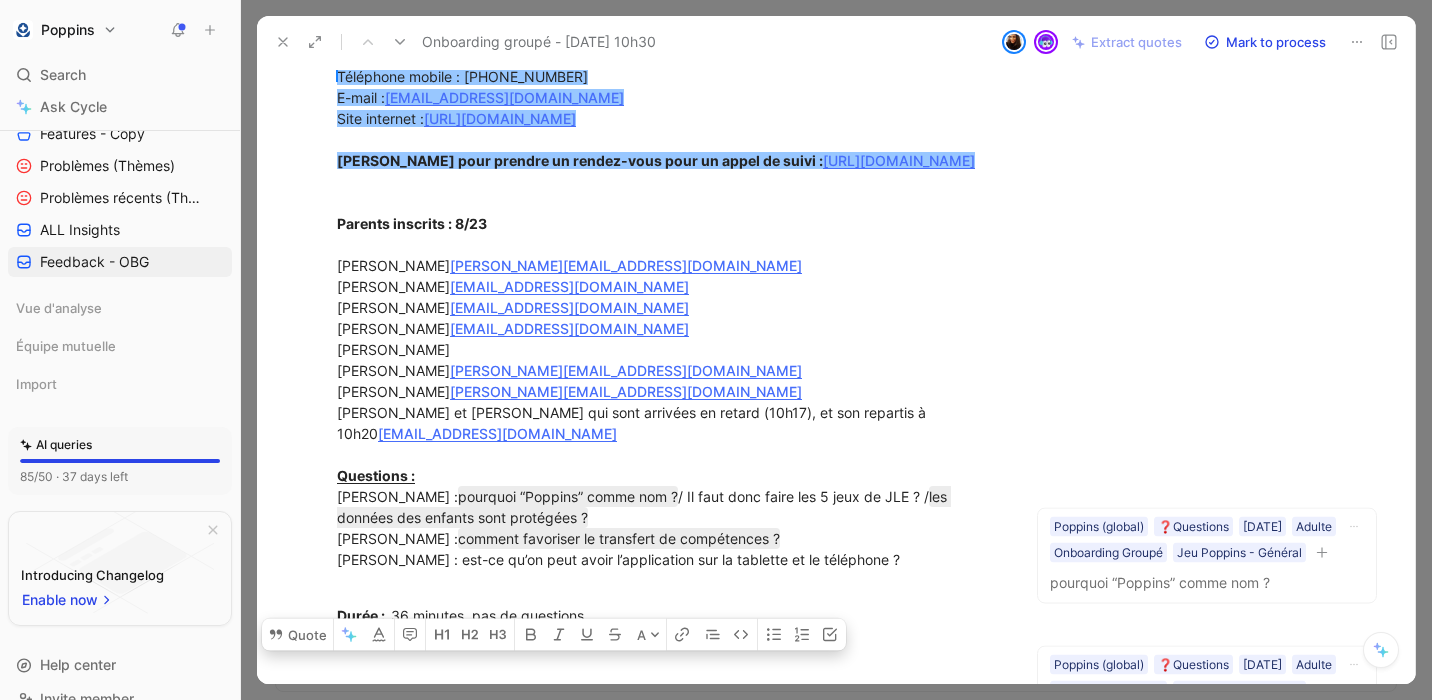 click on "[PERSON_NAME] LE MAT Téléphone mobile : [PHONE_NUMBER] E-mail :  [EMAIL_ADDRESS][DOMAIN_NAME] Site internet :  [URL][DOMAIN_NAME] Lien pour prendre un rendez-vous pour un appel de suivi :  [URL][DOMAIN_NAME] Parents inscrits : 8/23 [PERSON_NAME]  [PERSON_NAME][EMAIL_ADDRESS][DOMAIN_NAME] Commenil Gaelle  [EMAIL_ADDRESS][DOMAIN_NAME] [PERSON_NAME]  [EMAIL_ADDRESS][DOMAIN_NAME] [PERSON_NAME] [PERSON_NAME]  [PERSON_NAME][EMAIL_ADDRESS][DOMAIN_NAME] [PERSON_NAME] [PERSON_NAME]  [PERSON_NAME][EMAIL_ADDRESS][DOMAIN_NAME] [PERSON_NAME]  [PERSON_NAME][EMAIL_ADDRESS][DOMAIN_NAME] [PERSON_NAME] et [PERSON_NAME] qui sont arrivées en retard (10h17), et son repartis à 10h20  [EMAIL_ADDRESS][DOMAIN_NAME] Questions :  [PERSON_NAME] :  pourquoi “Poppins” comme nom ?  / Il faut donc faire les 5 jeux de JLE ? /  les données des enfants sont protégées ? [PERSON_NAME] :  comment favoriser le transfert de compétences ? [PERSON_NAME] : est-ce qu’on peut avoir l’application sur la tablette et le téléphone ?" at bounding box center [668, 318] 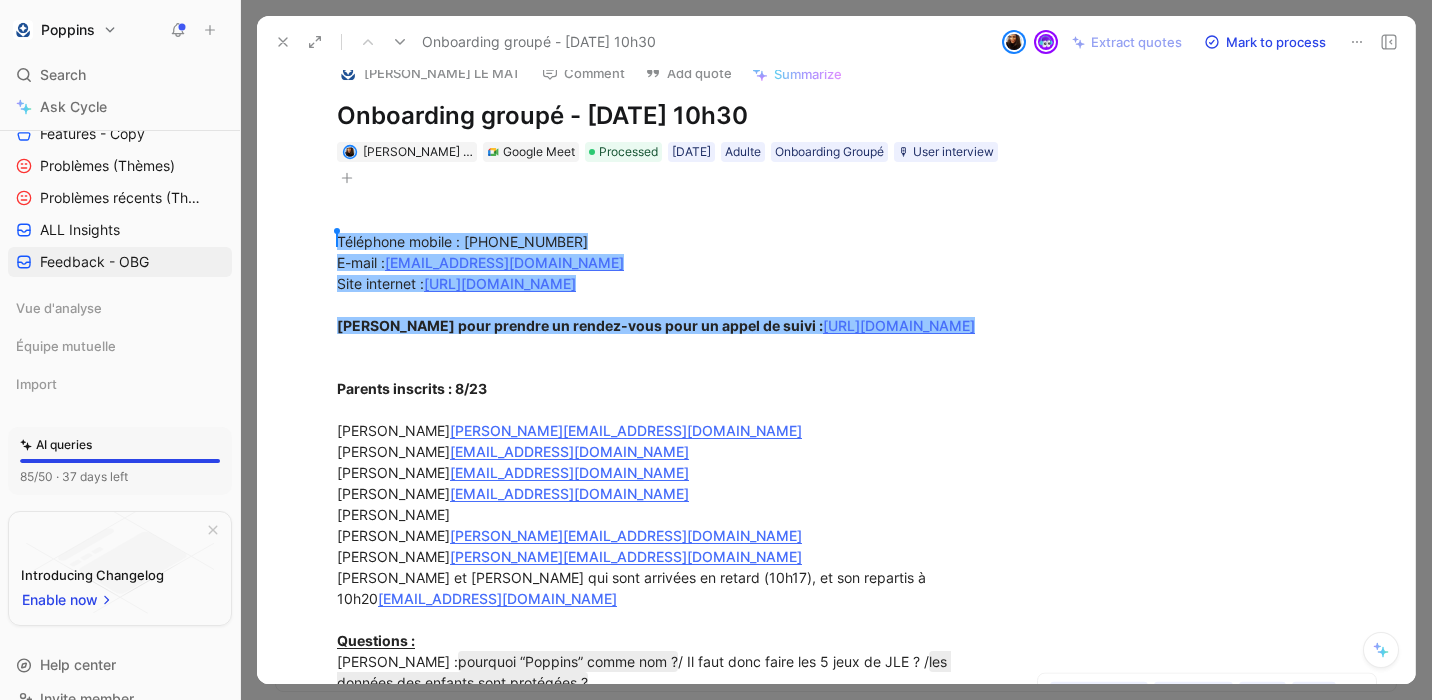 scroll, scrollTop: 12, scrollLeft: 0, axis: vertical 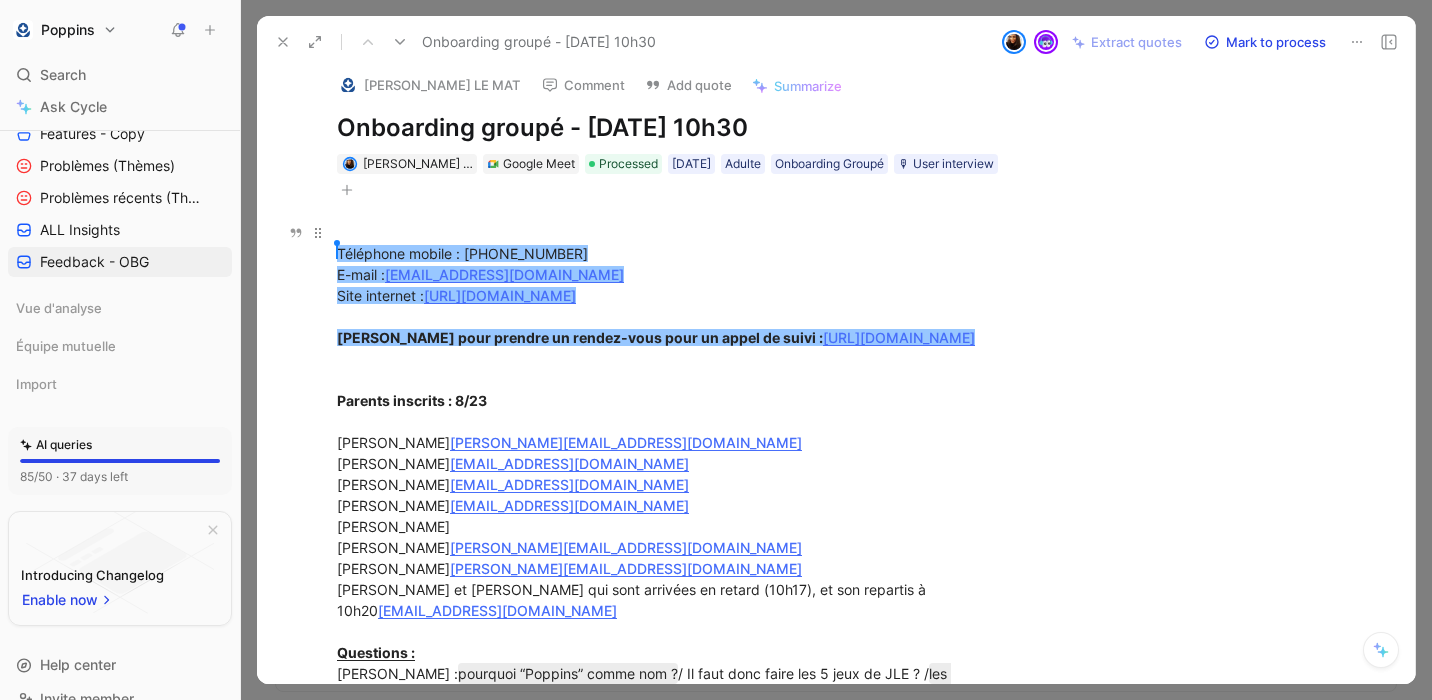 click on "[PERSON_NAME] LE MAT Téléphone mobile : [PHONE_NUMBER] E-mail :  [EMAIL_ADDRESS][DOMAIN_NAME] Site internet :  [URL][DOMAIN_NAME] Lien pour prendre un rendez-vous pour un appel de suivi :  [URL][DOMAIN_NAME] Parents inscrits : 8/23 [PERSON_NAME]  [PERSON_NAME][EMAIL_ADDRESS][DOMAIN_NAME] Commenil Gaelle  [EMAIL_ADDRESS][DOMAIN_NAME] [PERSON_NAME]  [EMAIL_ADDRESS][DOMAIN_NAME] [PERSON_NAME] [PERSON_NAME]  [PERSON_NAME][EMAIL_ADDRESS][DOMAIN_NAME] [PERSON_NAME] [PERSON_NAME]  [PERSON_NAME][EMAIL_ADDRESS][DOMAIN_NAME] [PERSON_NAME]  [PERSON_NAME][EMAIL_ADDRESS][DOMAIN_NAME] [PERSON_NAME] et [PERSON_NAME] qui sont arrivées en retard (10h17), et son repartis à 10h20  [EMAIL_ADDRESS][DOMAIN_NAME] Questions :  [PERSON_NAME] :  pourquoi “Poppins” comme nom ?  / Il faut donc faire les 5 jeux de JLE ? /  les données des enfants sont protégées ? [PERSON_NAME] :  comment favoriser le transfert de compétences ? [PERSON_NAME] : est-ce qu’on peut avoir l’application sur la tablette et le téléphone ?" at bounding box center (668, 495) 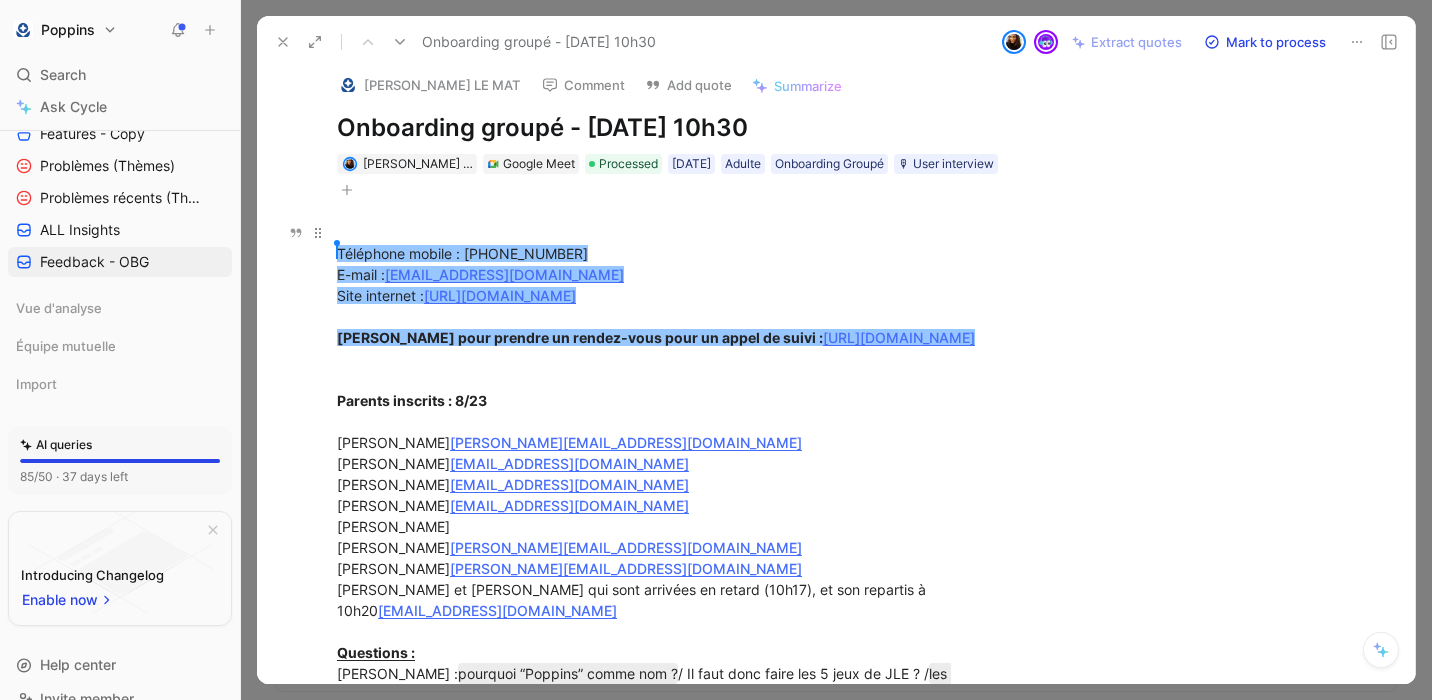 click on "[PERSON_NAME] LE MAT Téléphone mobile : [PHONE_NUMBER] E-mail :  [EMAIL_ADDRESS][DOMAIN_NAME] Site internet :  [URL][DOMAIN_NAME] Lien pour prendre un rendez-vous pour un appel de suivi :  [URL][DOMAIN_NAME] Parents inscrits : 8/23 [PERSON_NAME]  [PERSON_NAME][EMAIL_ADDRESS][DOMAIN_NAME] Commenil Gaelle  [EMAIL_ADDRESS][DOMAIN_NAME] [PERSON_NAME]  [EMAIL_ADDRESS][DOMAIN_NAME] [PERSON_NAME] [PERSON_NAME]  [PERSON_NAME][EMAIL_ADDRESS][DOMAIN_NAME] [PERSON_NAME] [PERSON_NAME]  [PERSON_NAME][EMAIL_ADDRESS][DOMAIN_NAME] [PERSON_NAME]  [PERSON_NAME][EMAIL_ADDRESS][DOMAIN_NAME] [PERSON_NAME] et [PERSON_NAME] qui sont arrivées en retard (10h17), et son repartis à 10h20  [EMAIL_ADDRESS][DOMAIN_NAME] Questions :  [PERSON_NAME] :  pourquoi “Poppins” comme nom ?  / Il faut donc faire les 5 jeux de JLE ? /  les données des enfants sont protégées ? [PERSON_NAME] :  comment favoriser le transfert de compétences ? [PERSON_NAME] : est-ce qu’on peut avoir l’application sur la tablette et le téléphone ?" at bounding box center (668, 495) 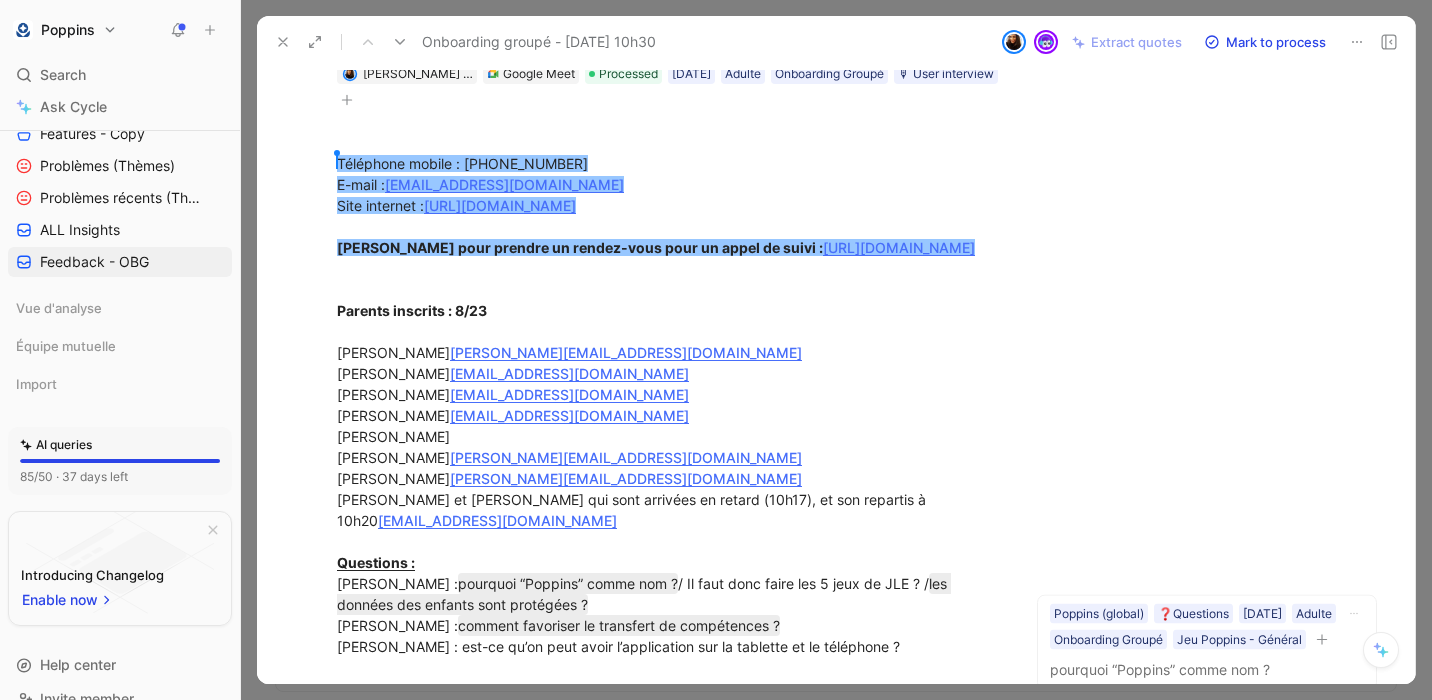 scroll, scrollTop: 101, scrollLeft: 0, axis: vertical 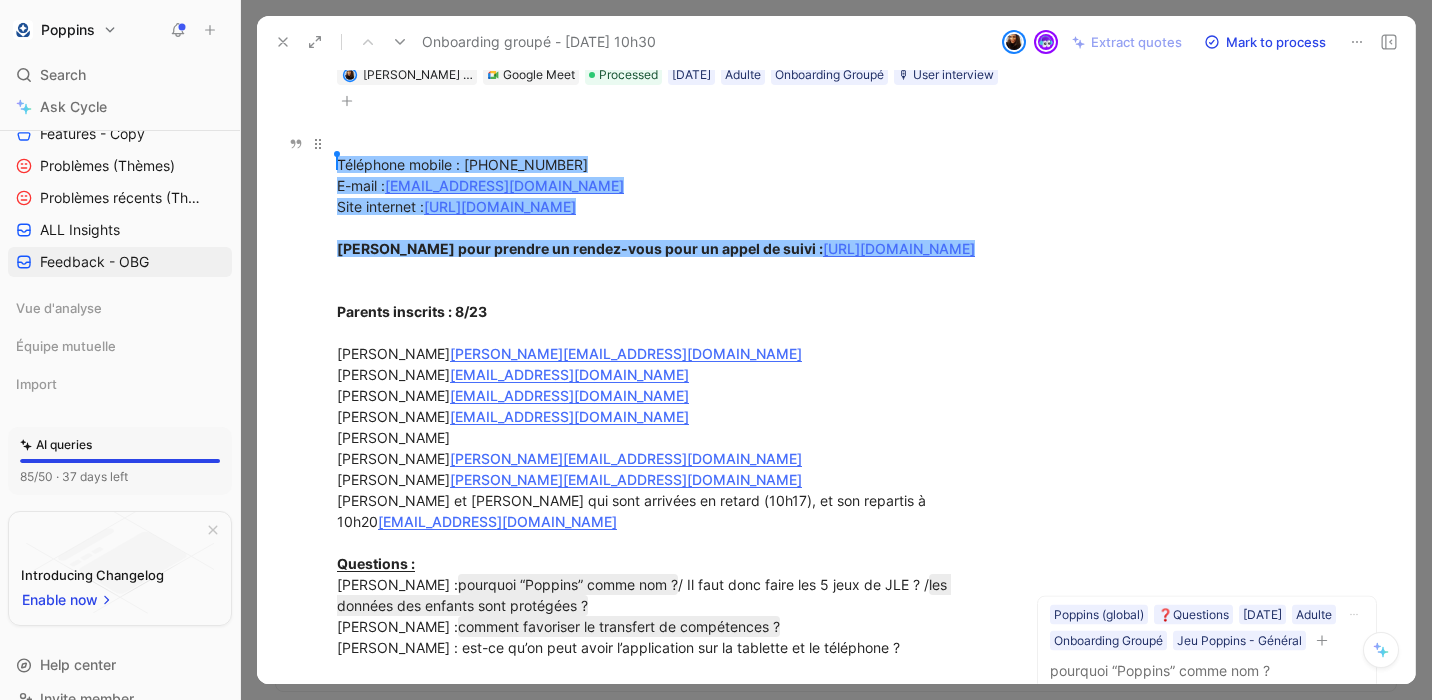 click on "Parents inscrits : 8/23" at bounding box center (412, 311) 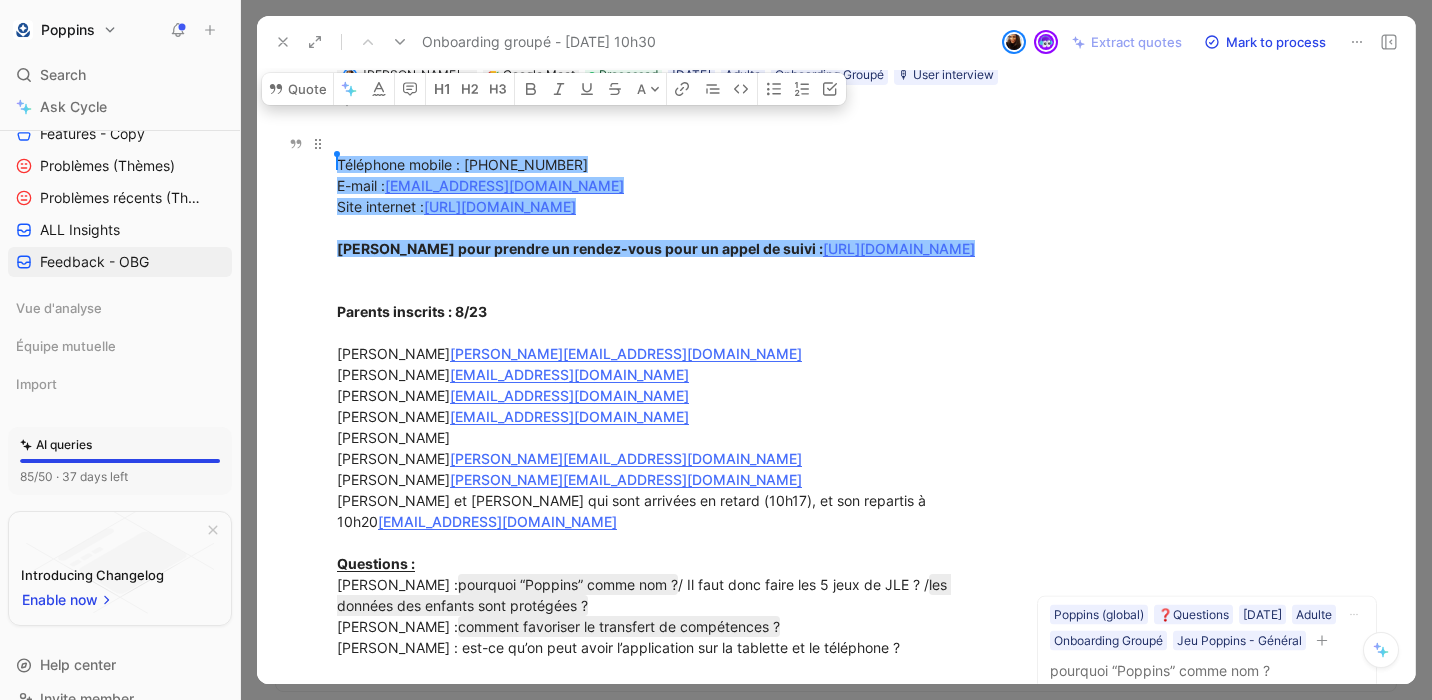 click on "Parents inscrits : 8/23" at bounding box center [412, 311] 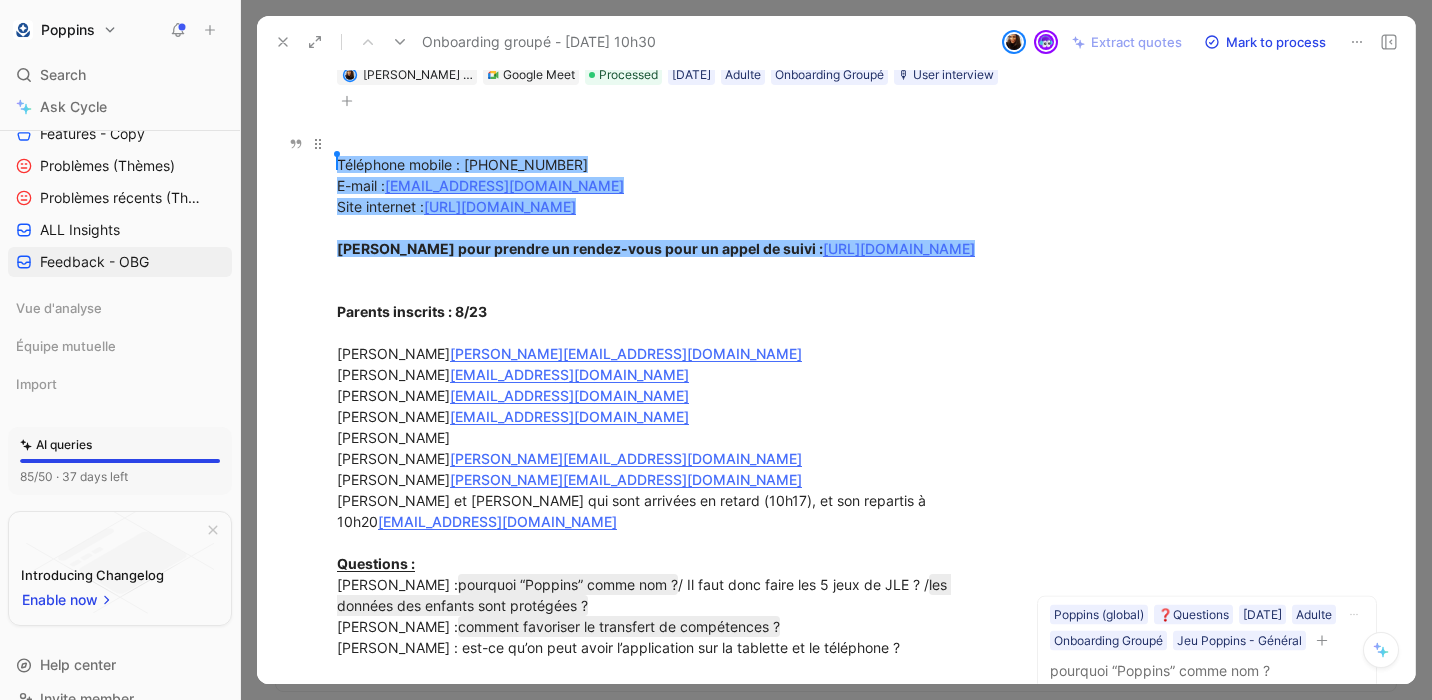 click on "[PERSON_NAME] LE MAT Téléphone mobile : [PHONE_NUMBER] E-mail :  [EMAIL_ADDRESS][DOMAIN_NAME] Site internet :  [URL][DOMAIN_NAME] Lien pour prendre un rendez-vous pour un appel de suivi :  [URL][DOMAIN_NAME] Parents inscrits : 8/23 [PERSON_NAME]  [PERSON_NAME][EMAIL_ADDRESS][DOMAIN_NAME] Commenil Gaelle  [EMAIL_ADDRESS][DOMAIN_NAME] [PERSON_NAME]  [EMAIL_ADDRESS][DOMAIN_NAME] [PERSON_NAME] [PERSON_NAME]  [PERSON_NAME][EMAIL_ADDRESS][DOMAIN_NAME] [PERSON_NAME] [PERSON_NAME]  [PERSON_NAME][EMAIL_ADDRESS][DOMAIN_NAME] [PERSON_NAME]  [PERSON_NAME][EMAIL_ADDRESS][DOMAIN_NAME] [PERSON_NAME] et [PERSON_NAME] qui sont arrivées en retard (10h17), et son repartis à 10h20  [EMAIL_ADDRESS][DOMAIN_NAME] Questions :  [PERSON_NAME] :  pourquoi “Poppins” comme nom ?  / Il faut donc faire les 5 jeux de JLE ? /  les données des enfants sont protégées ? [PERSON_NAME] :  comment favoriser le transfert de compétences ? [PERSON_NAME] : est-ce qu’on peut avoir l’application sur la tablette et le téléphone ?" at bounding box center [668, 406] 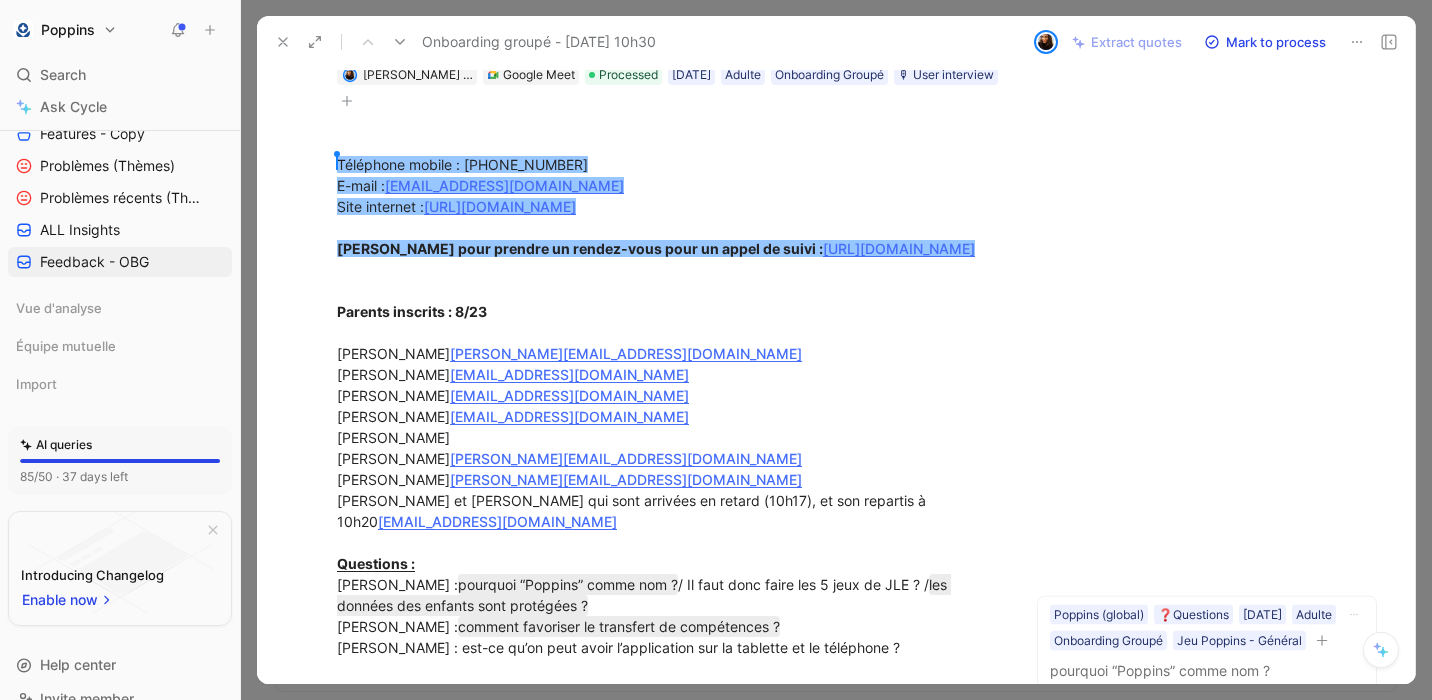 scroll, scrollTop: 35, scrollLeft: 0, axis: vertical 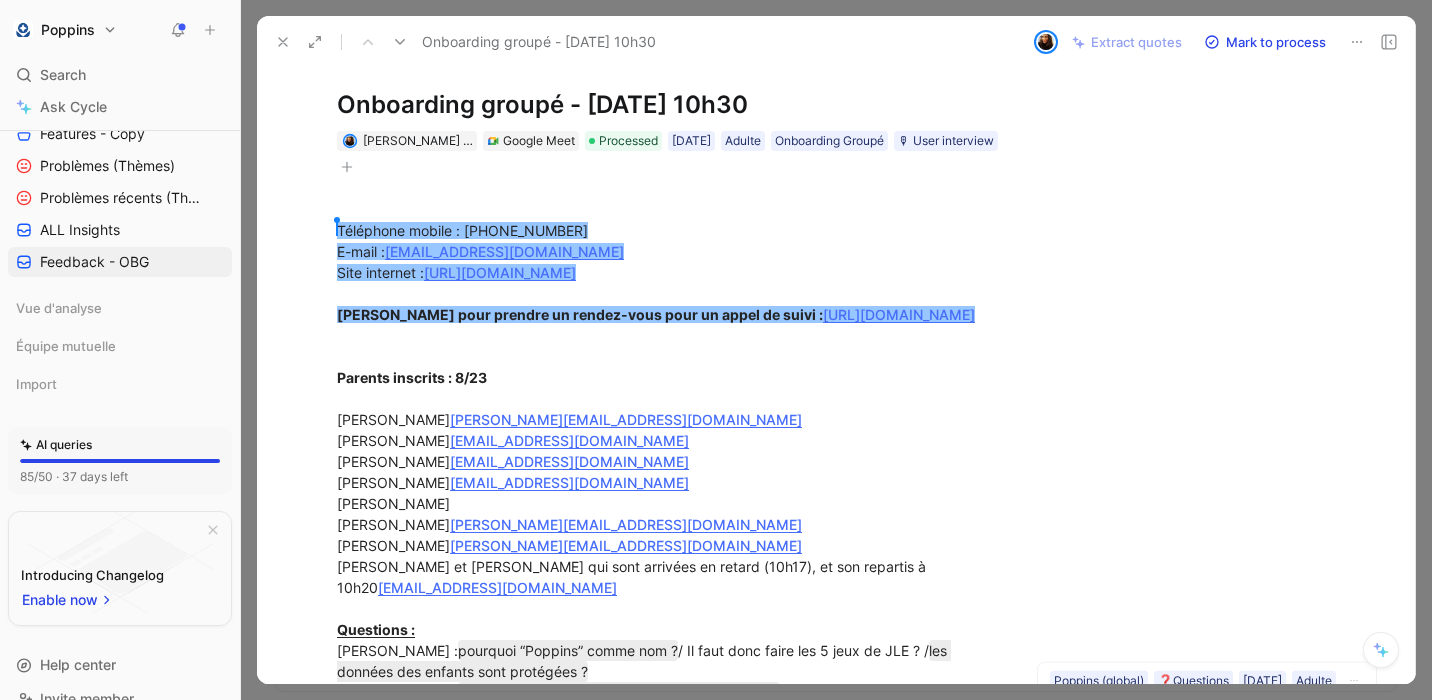 click 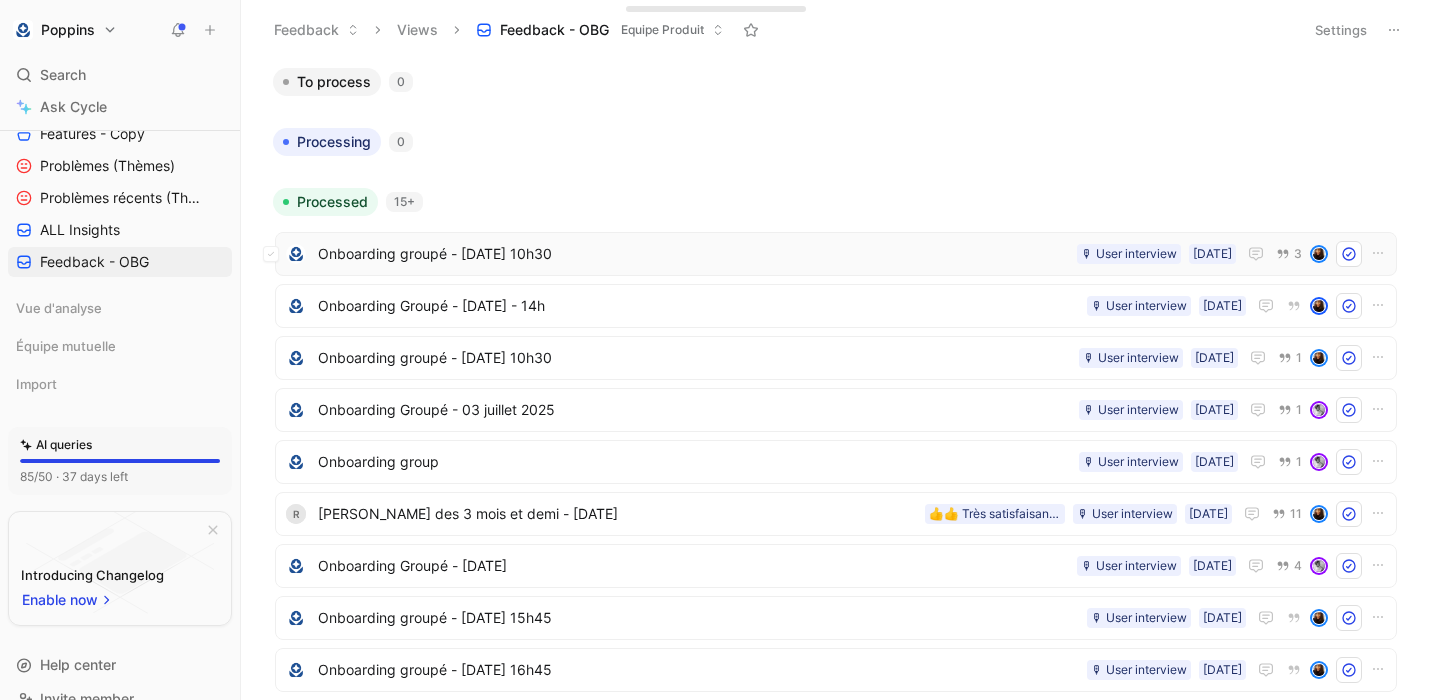 scroll, scrollTop: 509, scrollLeft: 0, axis: vertical 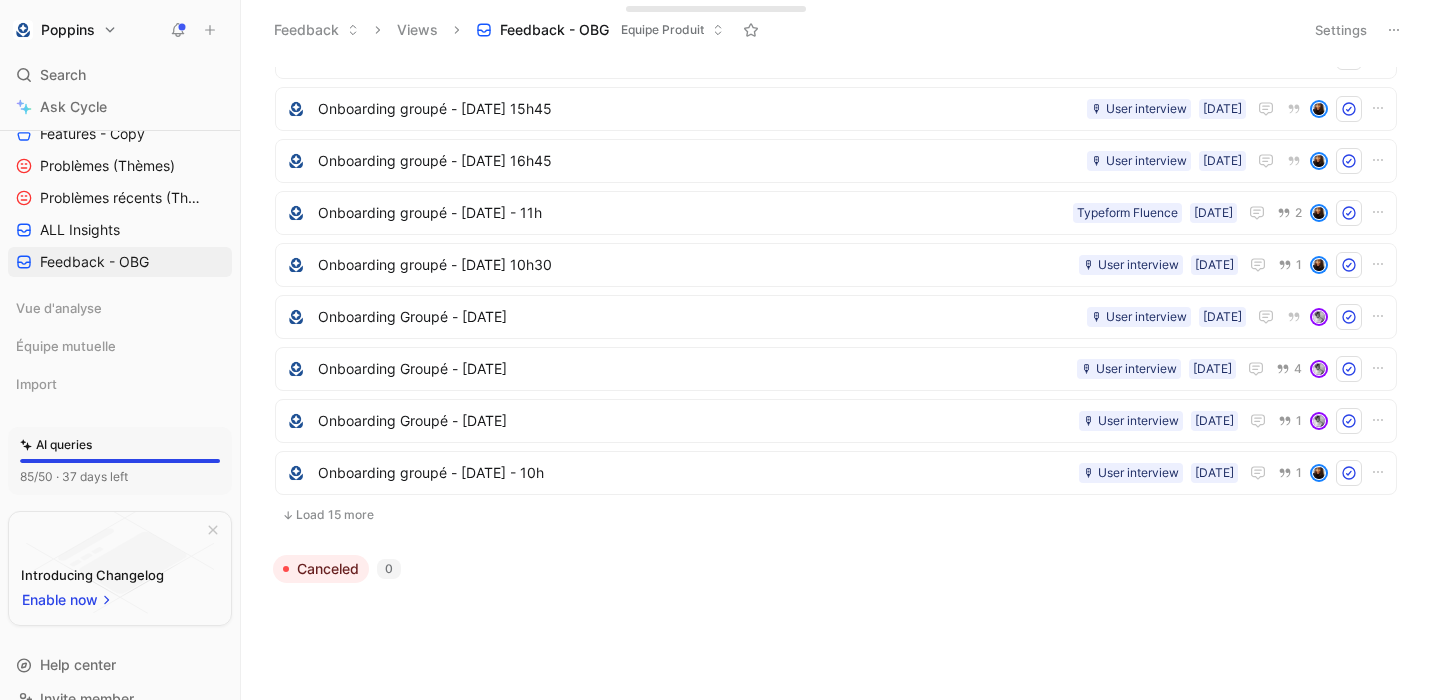 click on "Load 15 more" at bounding box center [836, 515] 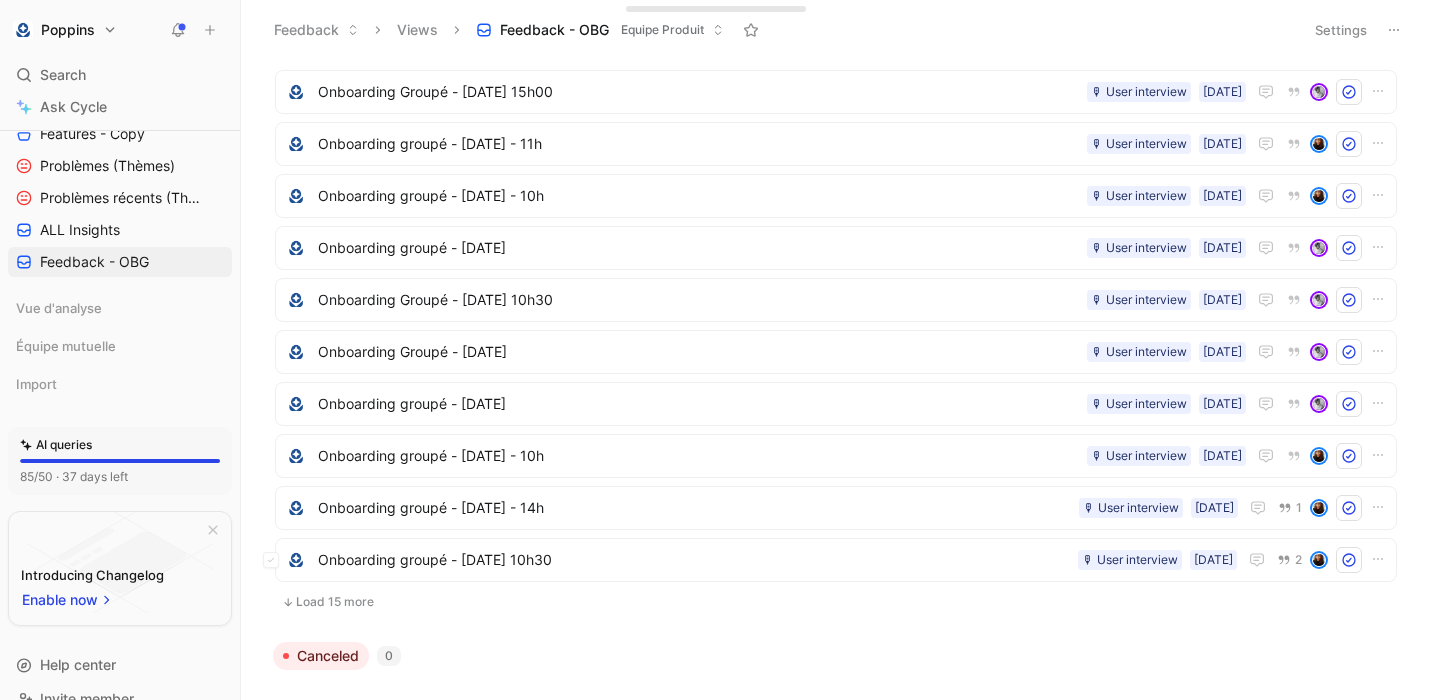 scroll, scrollTop: 1289, scrollLeft: 0, axis: vertical 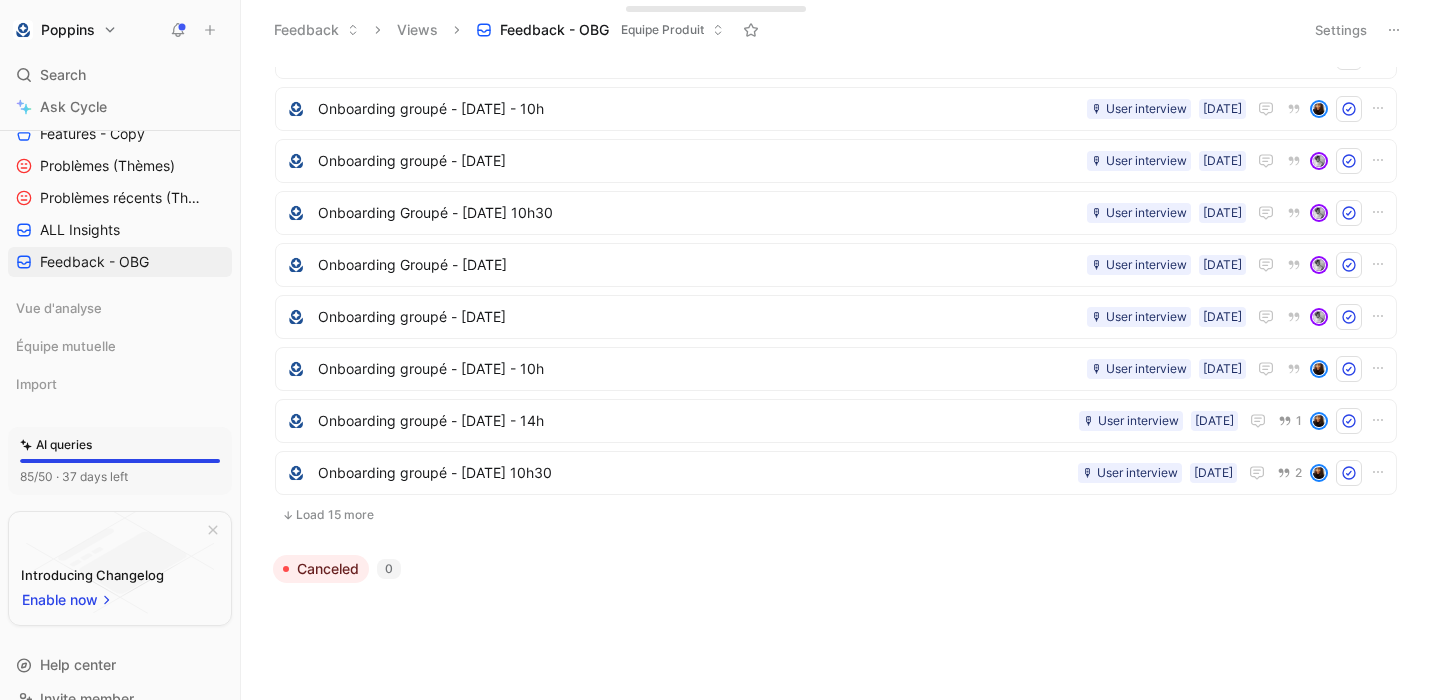 click on "Load 15 more" at bounding box center (836, 515) 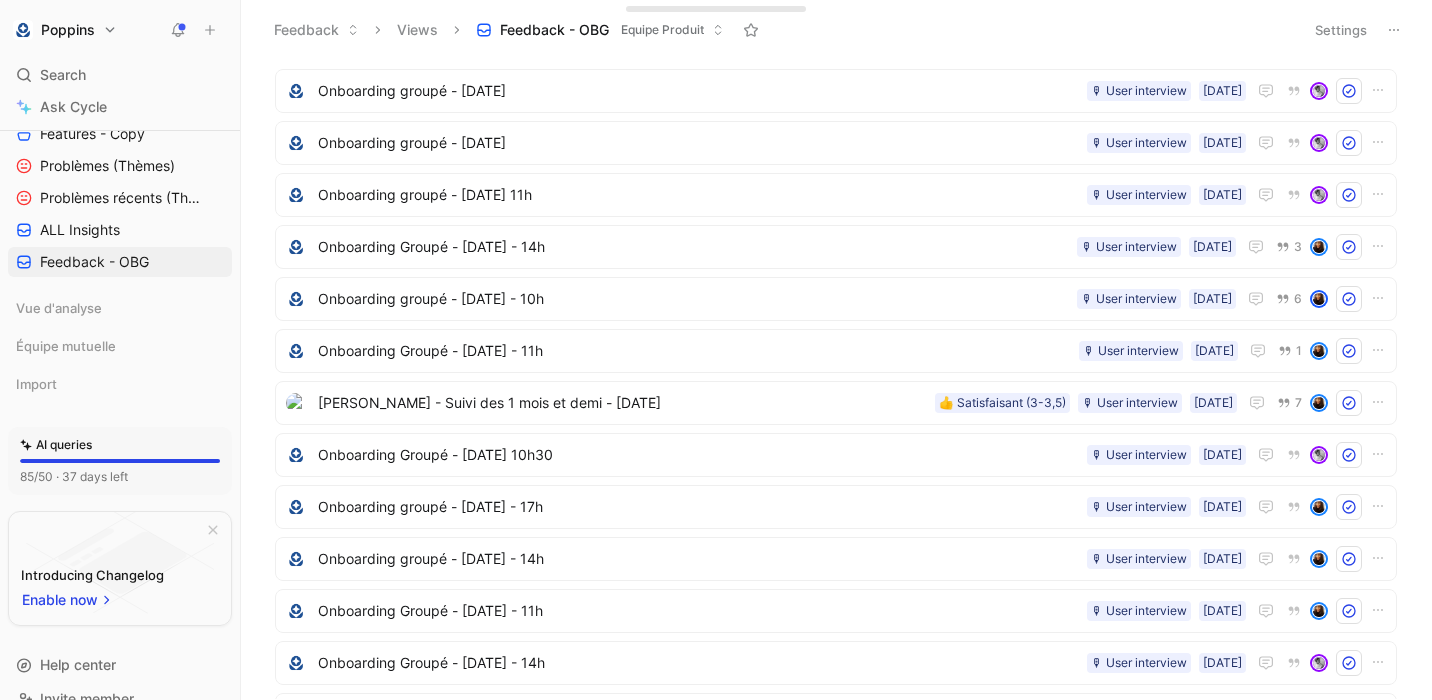 scroll, scrollTop: 2069, scrollLeft: 0, axis: vertical 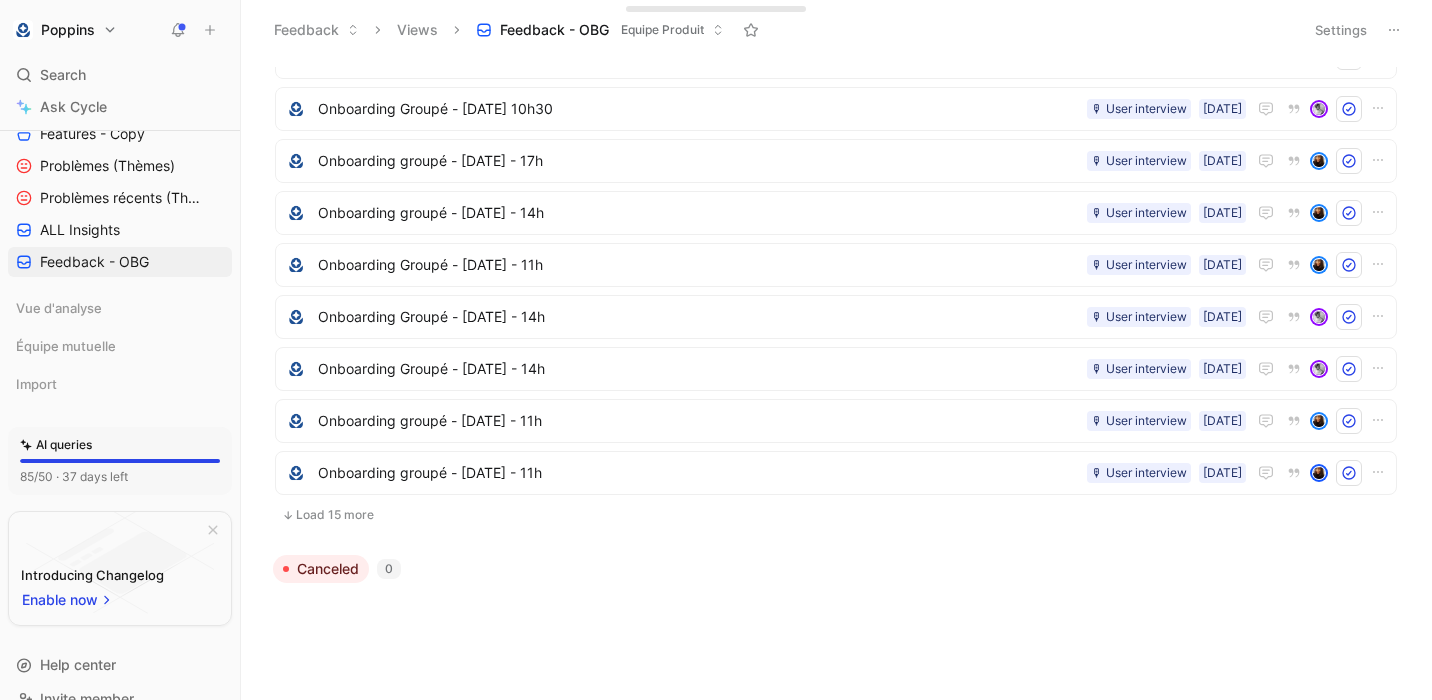 click on "Load 15 more" at bounding box center [836, 515] 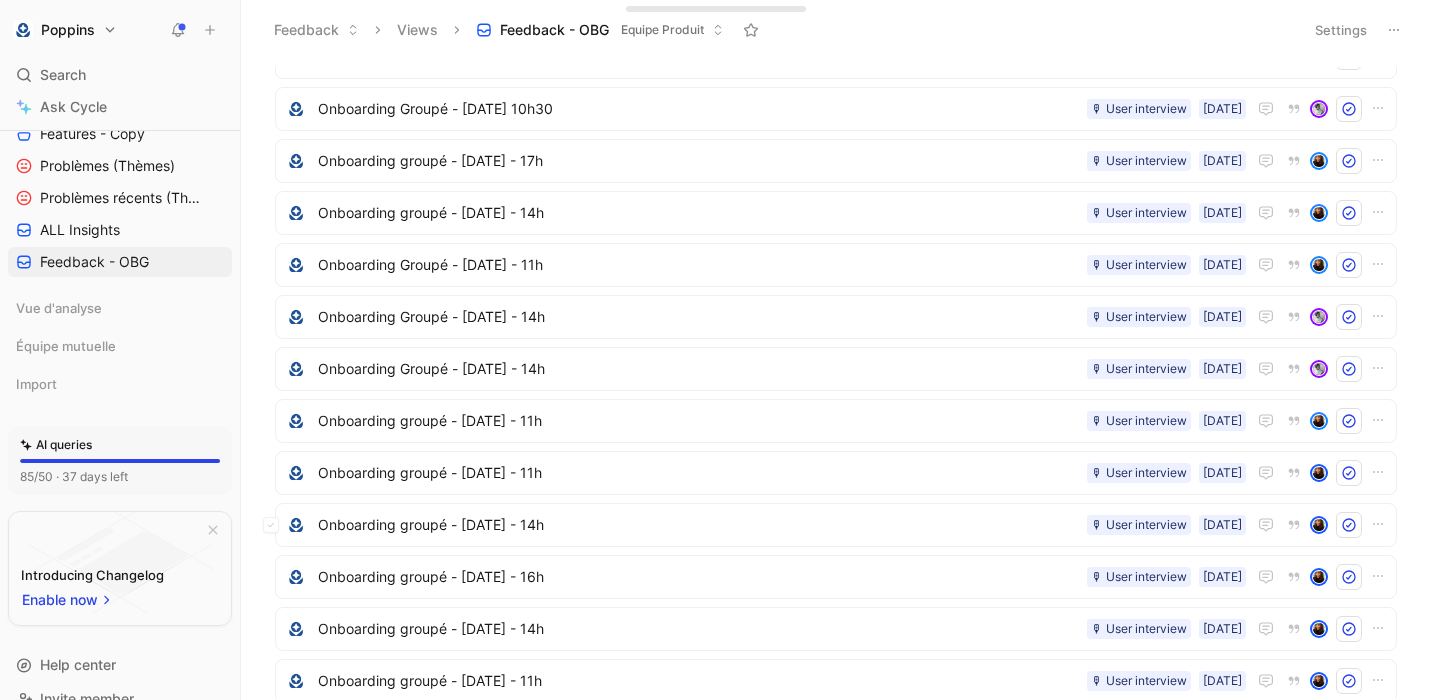 scroll, scrollTop: 2849, scrollLeft: 0, axis: vertical 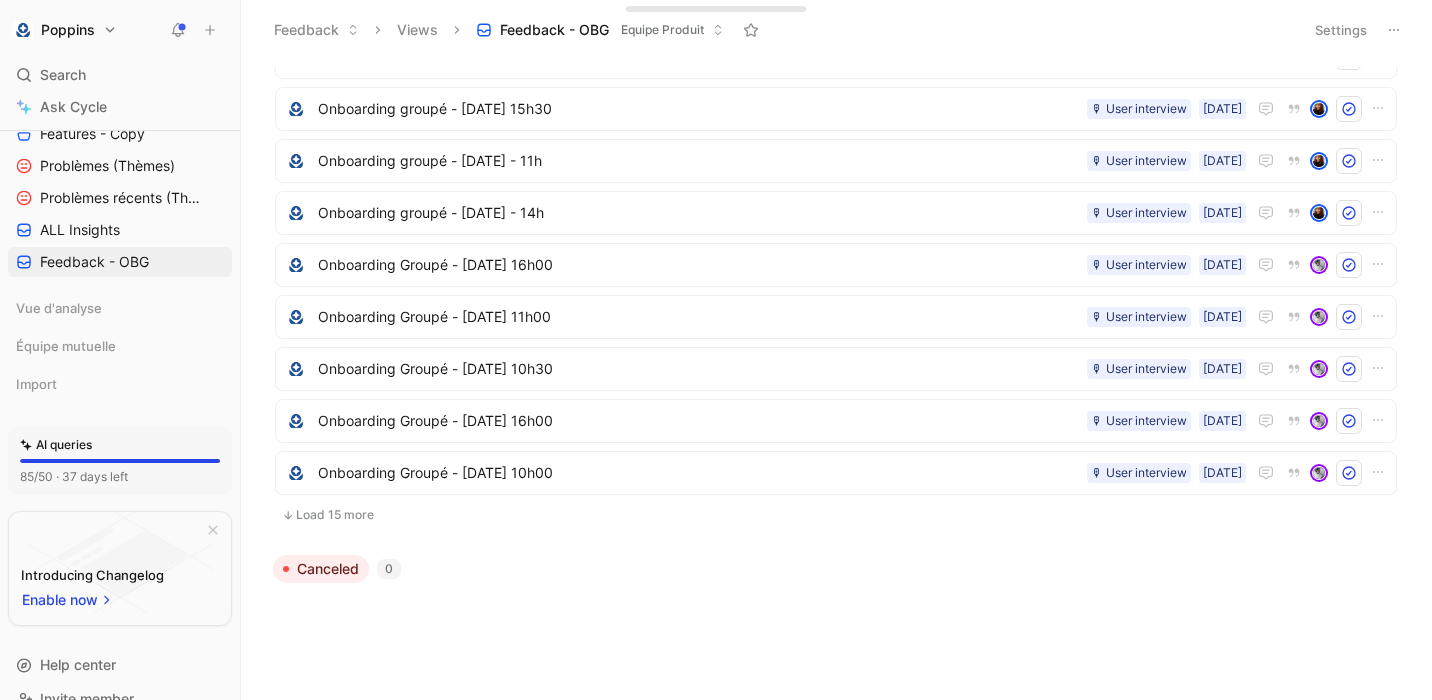 click on "Load 15 more" at bounding box center (836, 515) 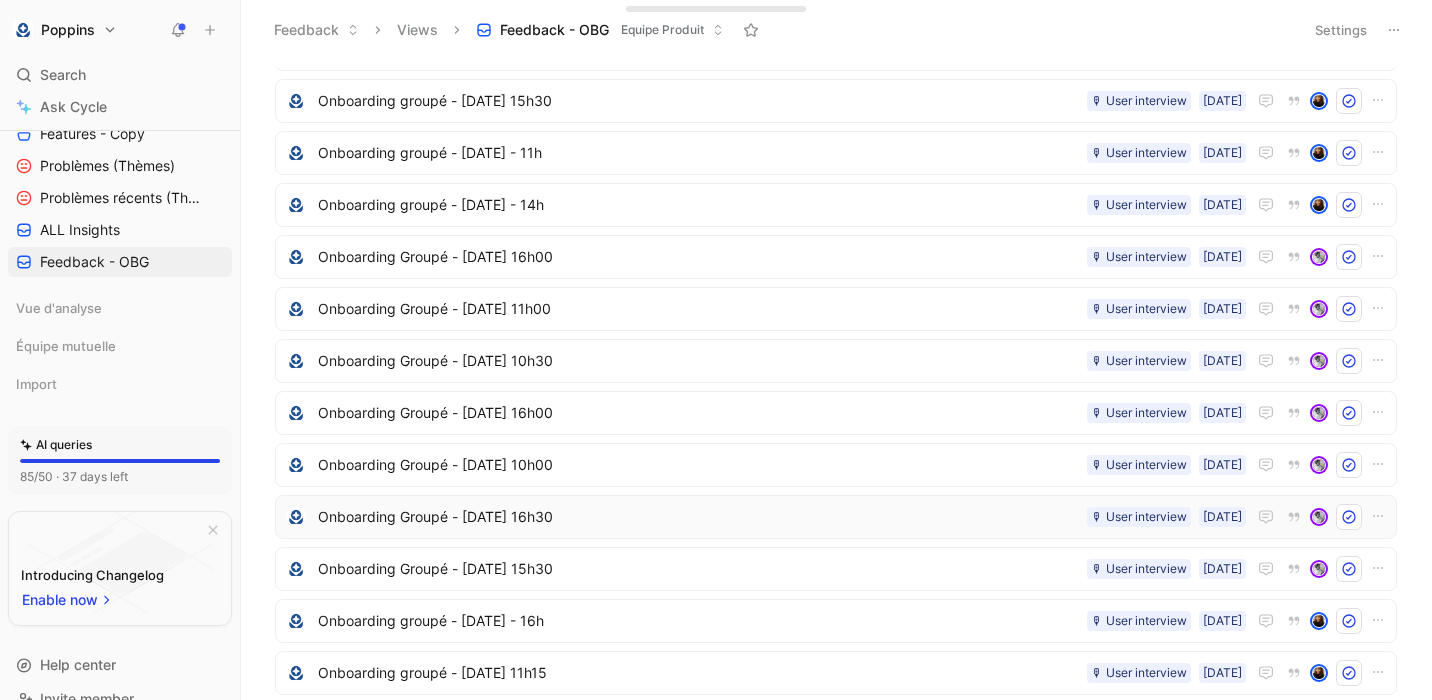 scroll, scrollTop: 3621, scrollLeft: 0, axis: vertical 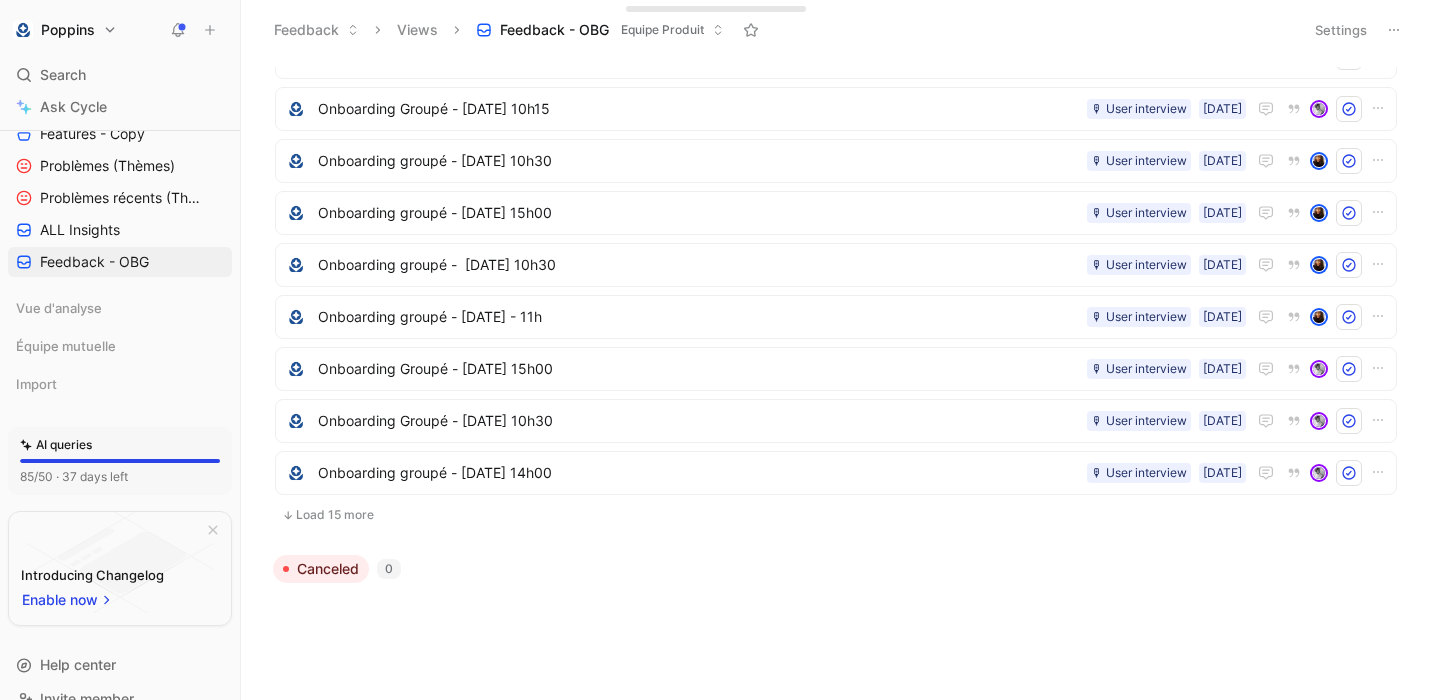 click on "Load 15 more" at bounding box center (836, 515) 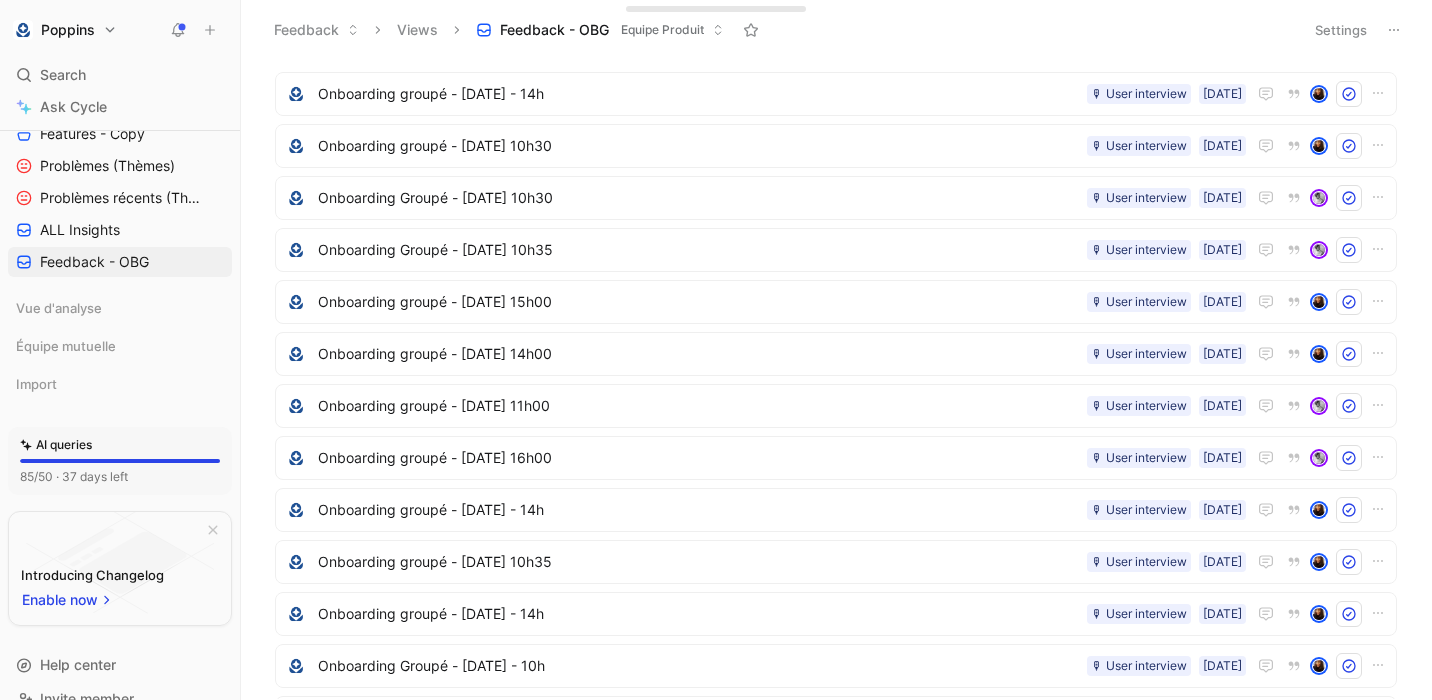 scroll, scrollTop: 4393, scrollLeft: 0, axis: vertical 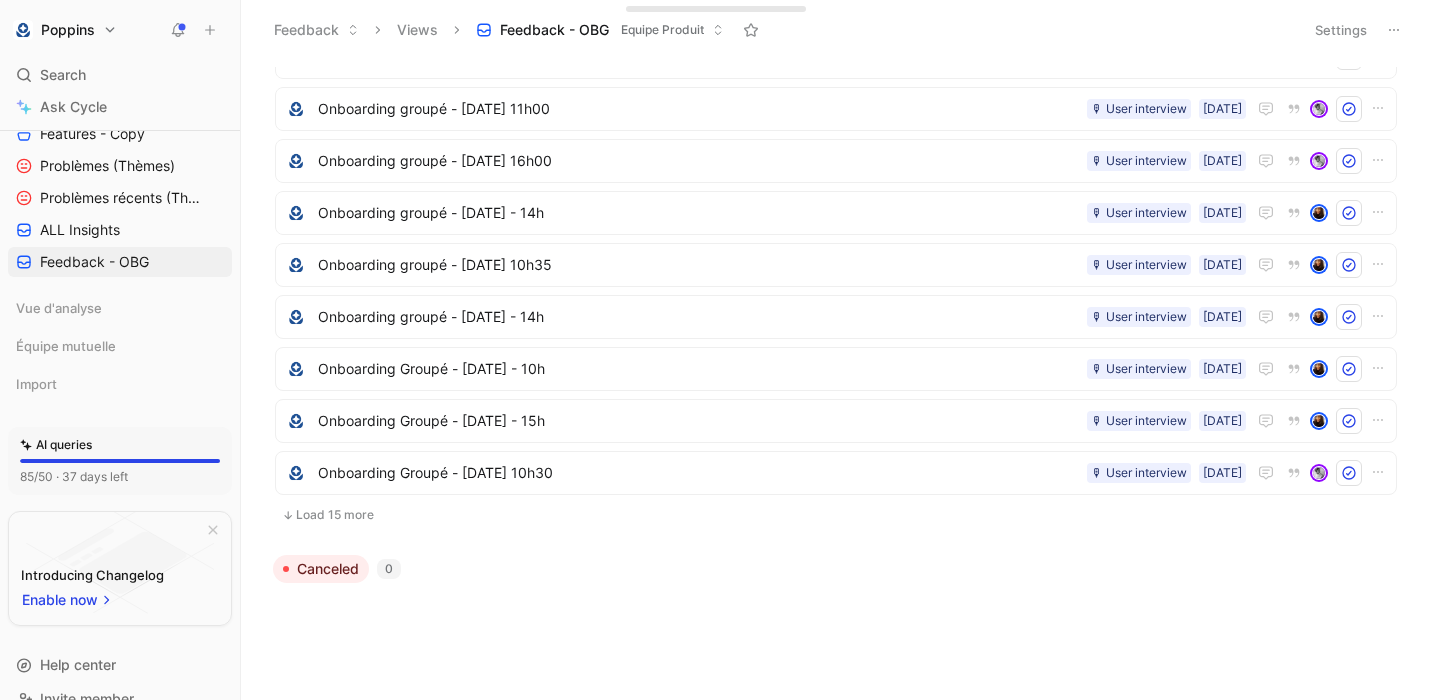 click on "Load 15 more" at bounding box center (836, 515) 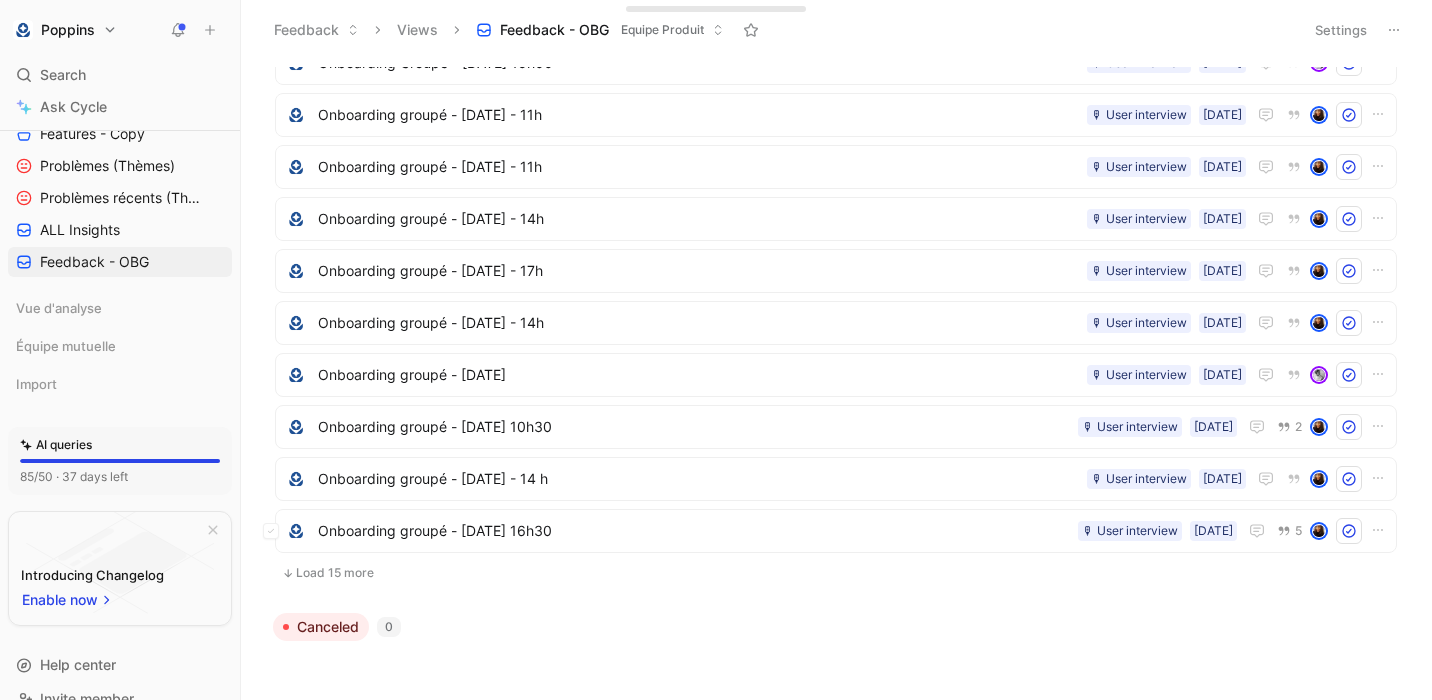 scroll, scrollTop: 5165, scrollLeft: 0, axis: vertical 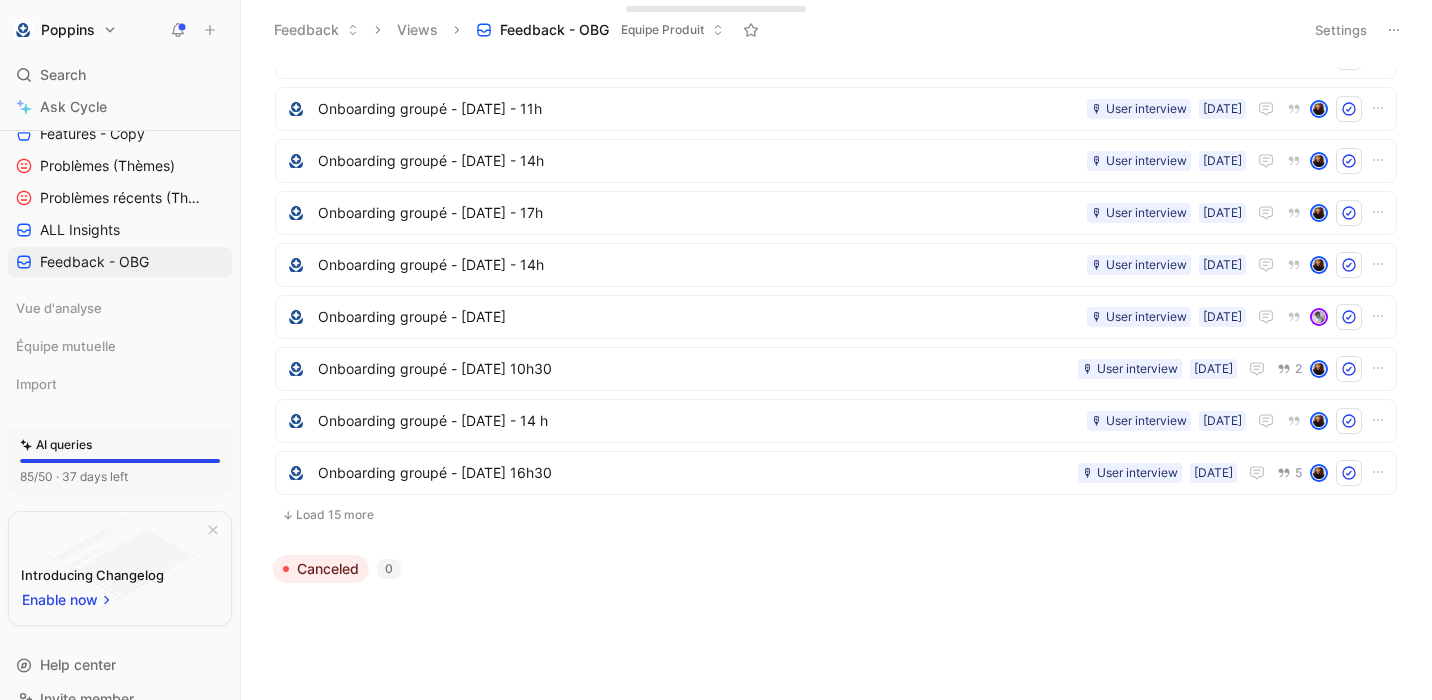 click on "Load 15 more" at bounding box center (836, 515) 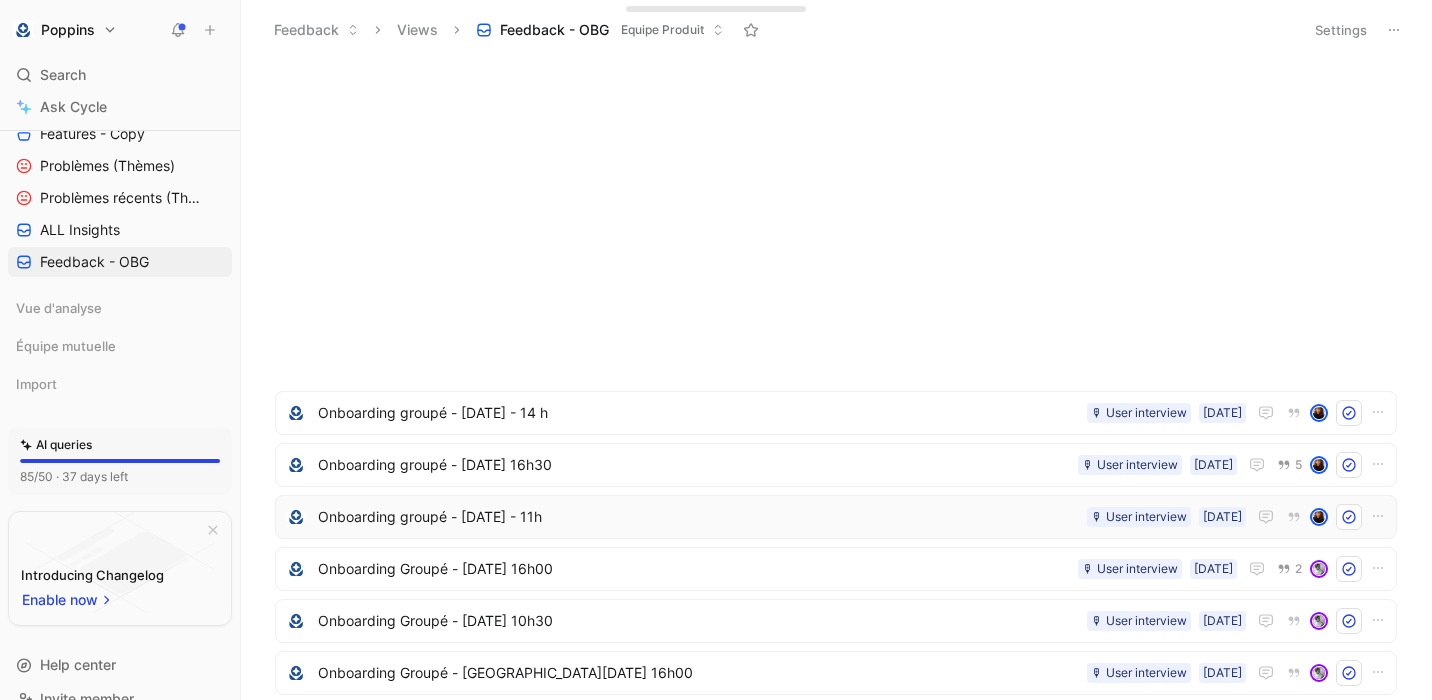 scroll, scrollTop: 5937, scrollLeft: 0, axis: vertical 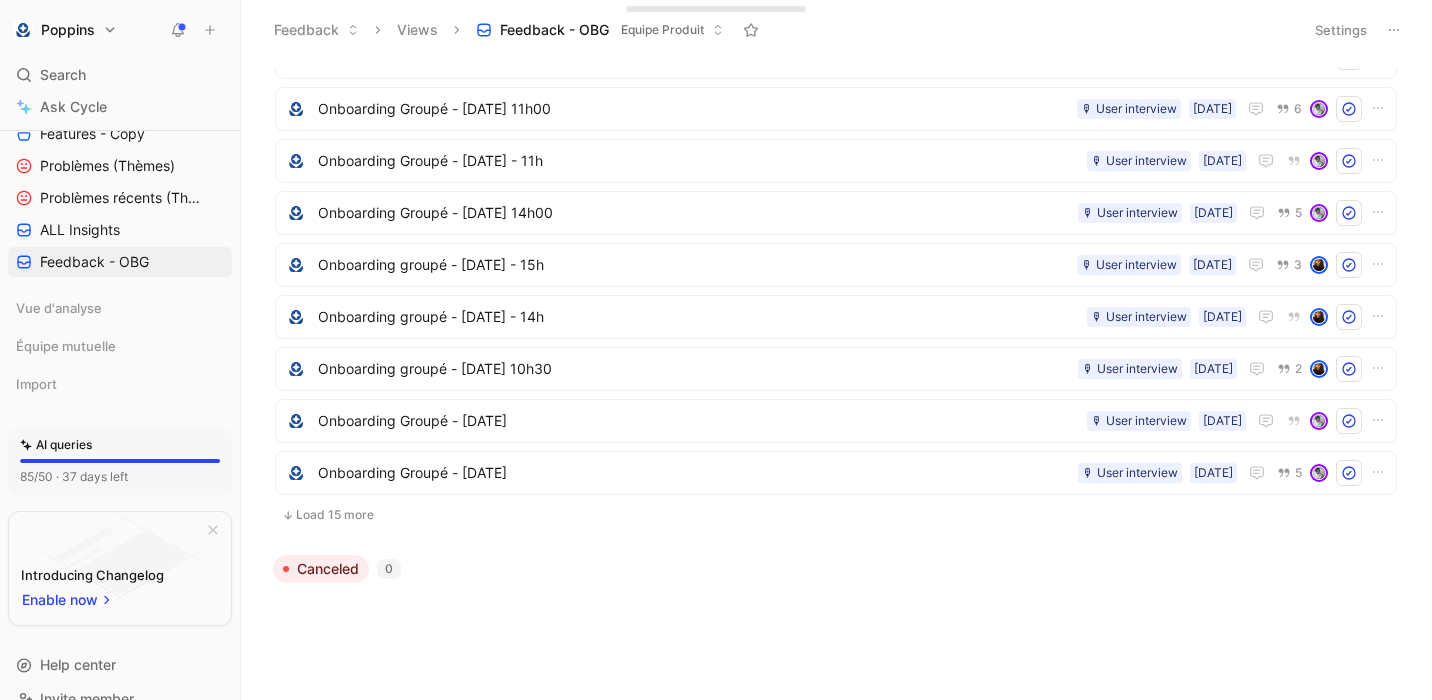 click on "Load 15 more" at bounding box center [836, 515] 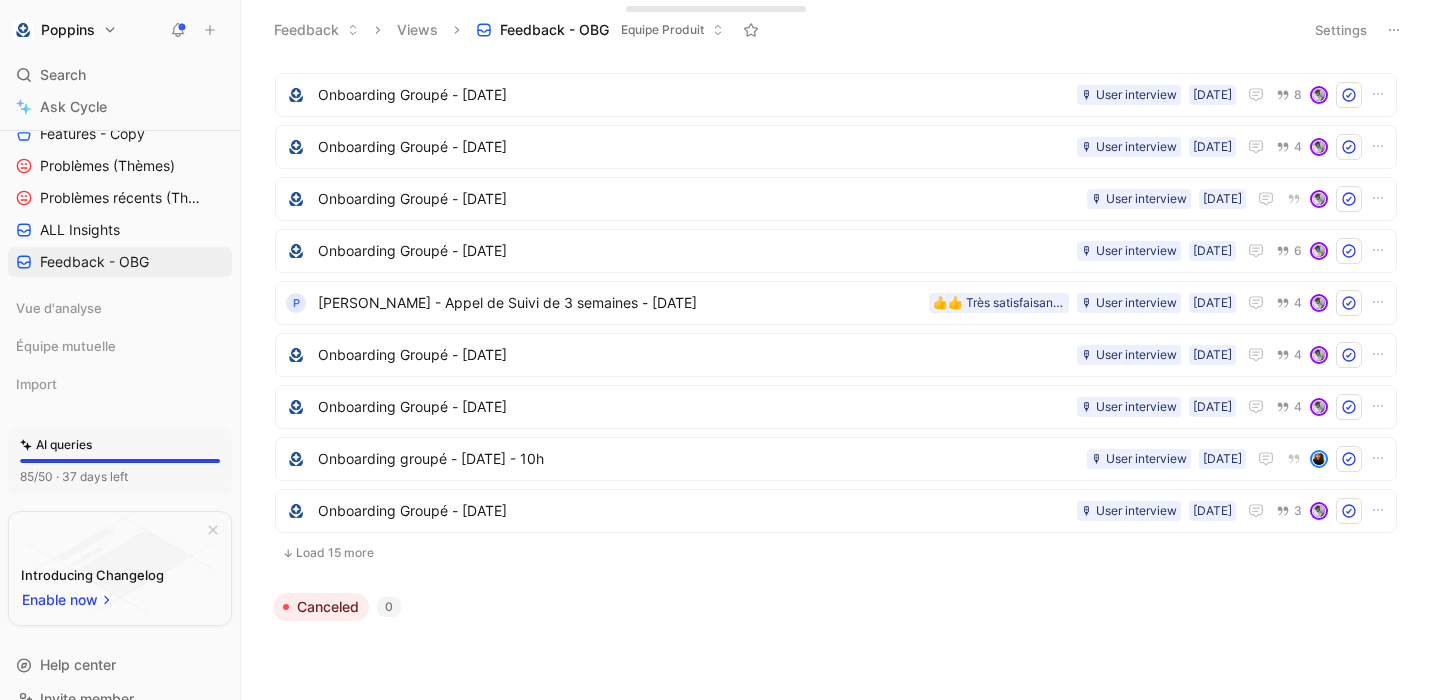 scroll, scrollTop: 6709, scrollLeft: 0, axis: vertical 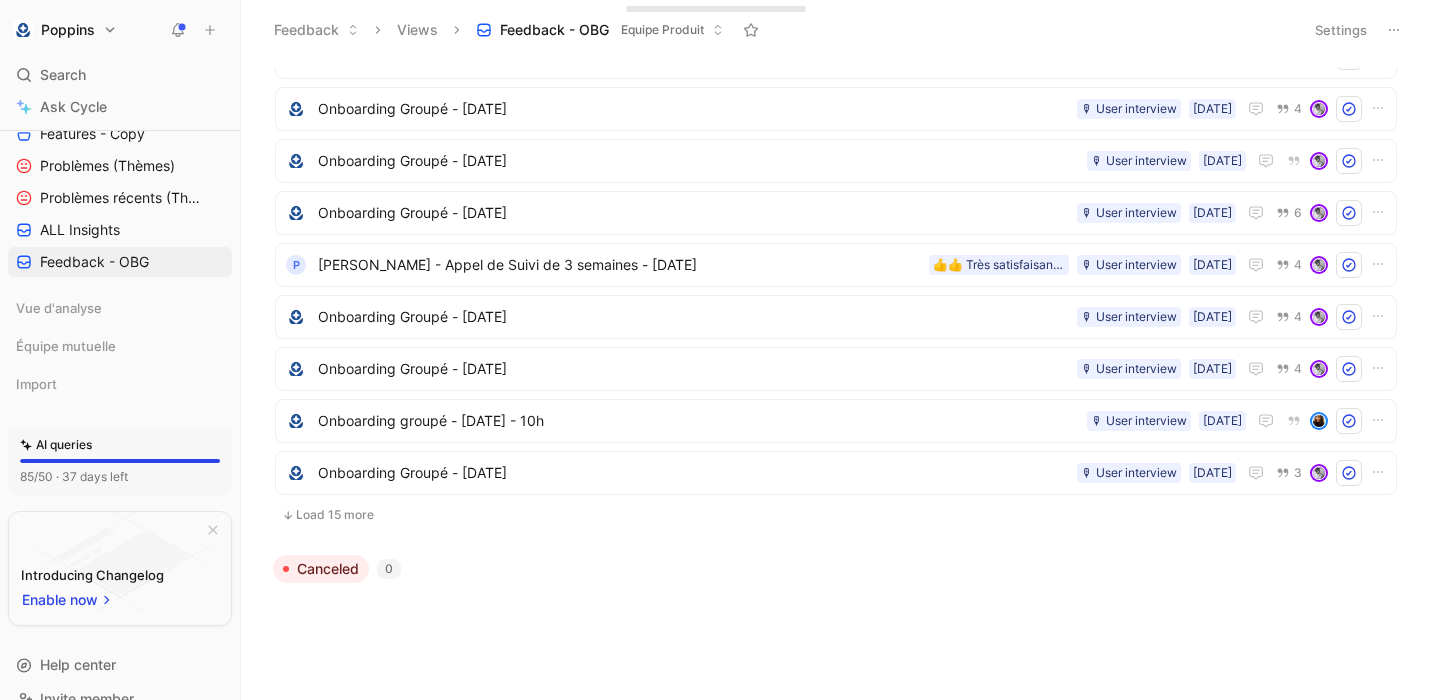 click on "Load 15 more" at bounding box center [836, 515] 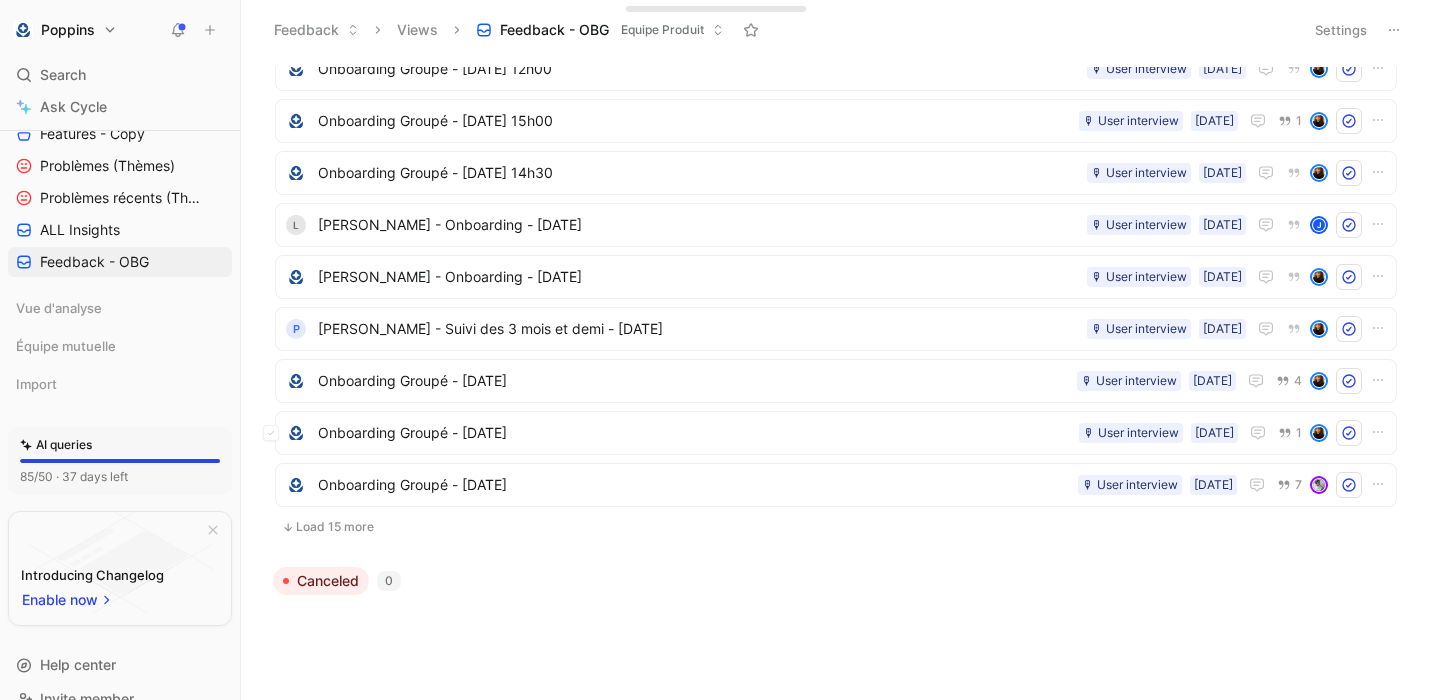 scroll, scrollTop: 7481, scrollLeft: 0, axis: vertical 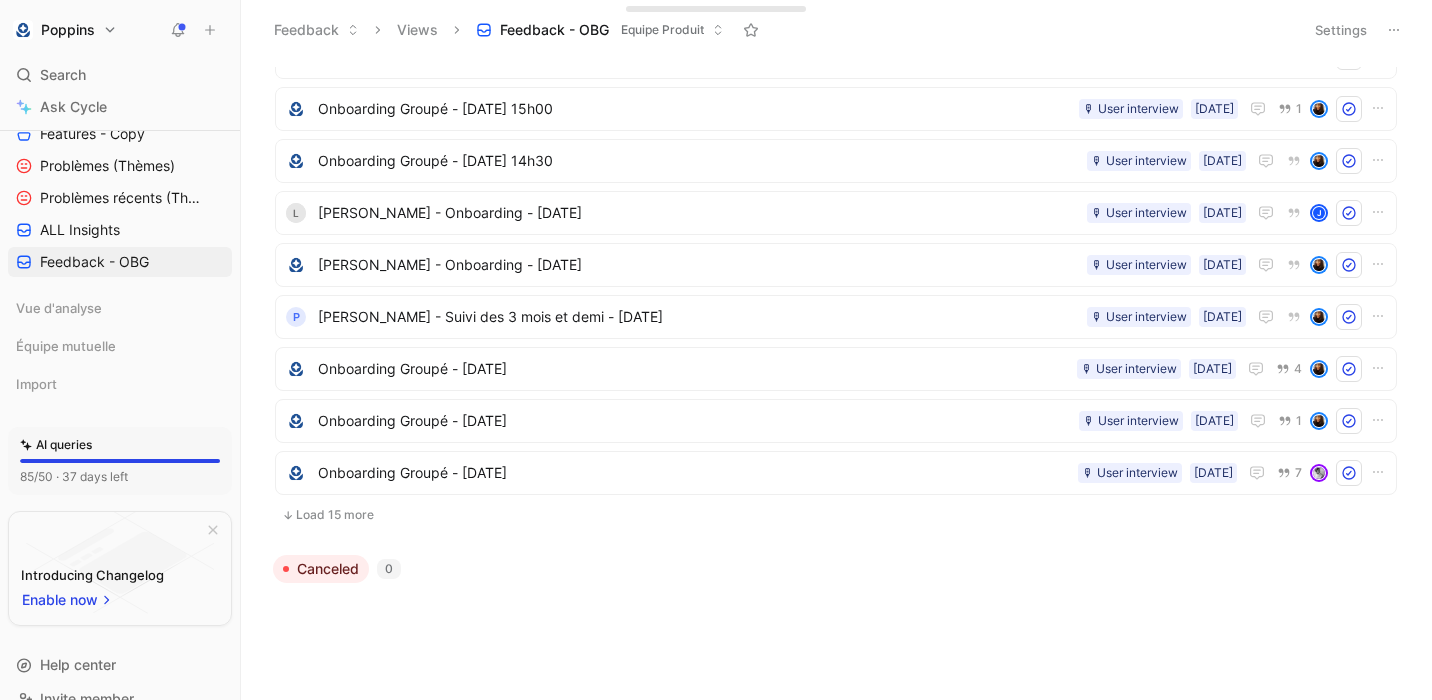 click on "Load 15 more" at bounding box center (836, 515) 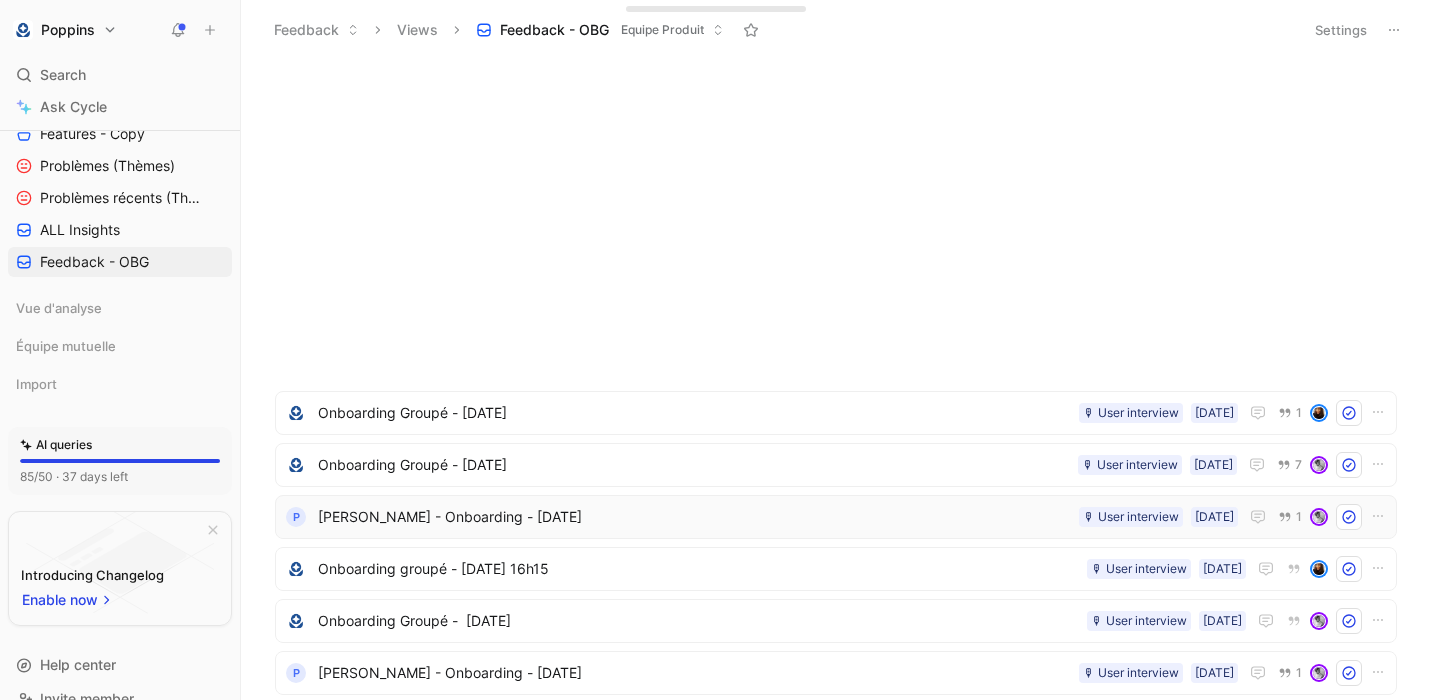 scroll, scrollTop: 8253, scrollLeft: 0, axis: vertical 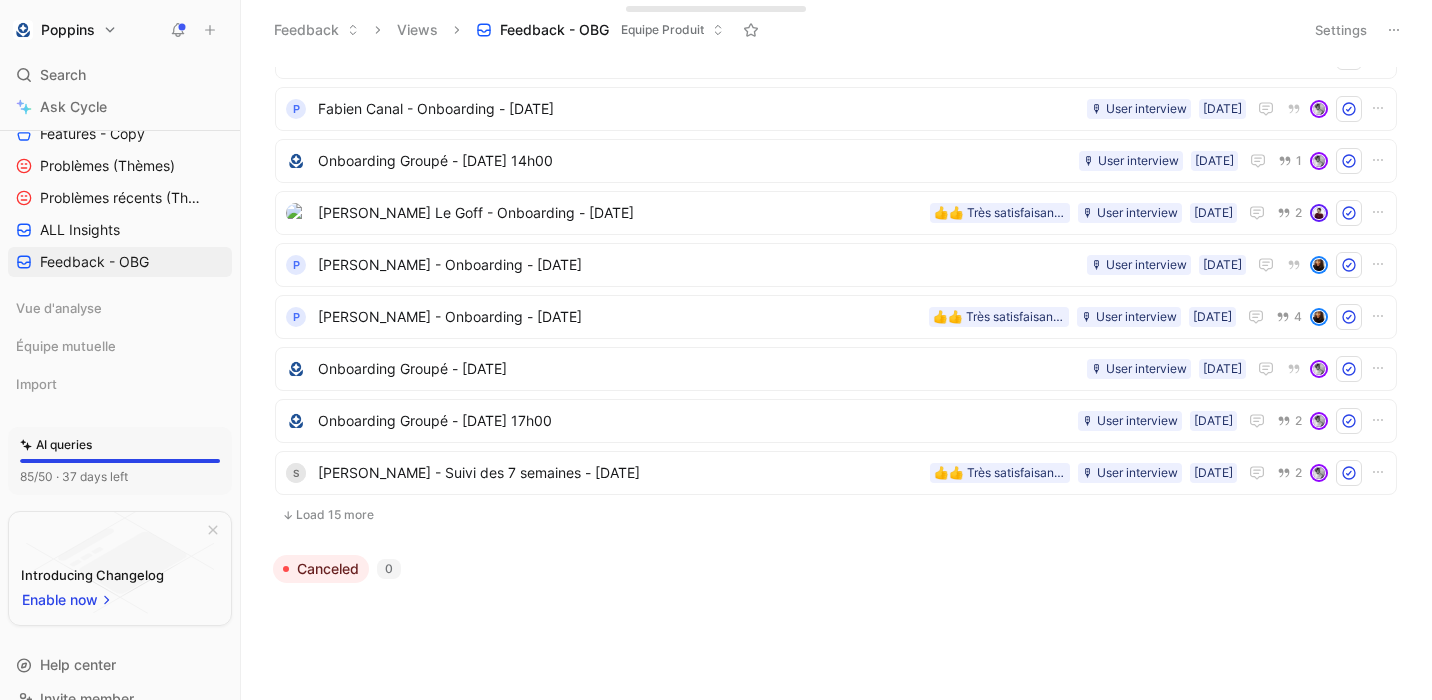 click on "Load 15 more" at bounding box center (836, 515) 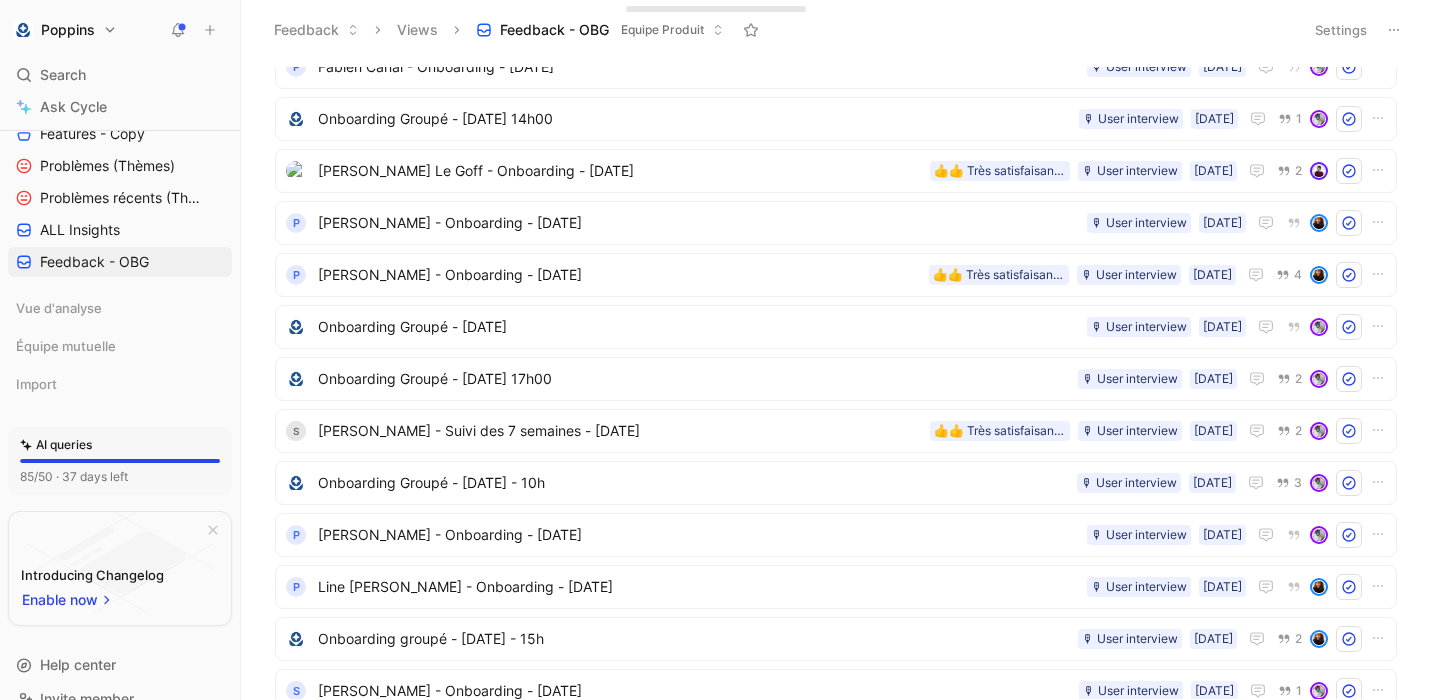 scroll, scrollTop: 9025, scrollLeft: 0, axis: vertical 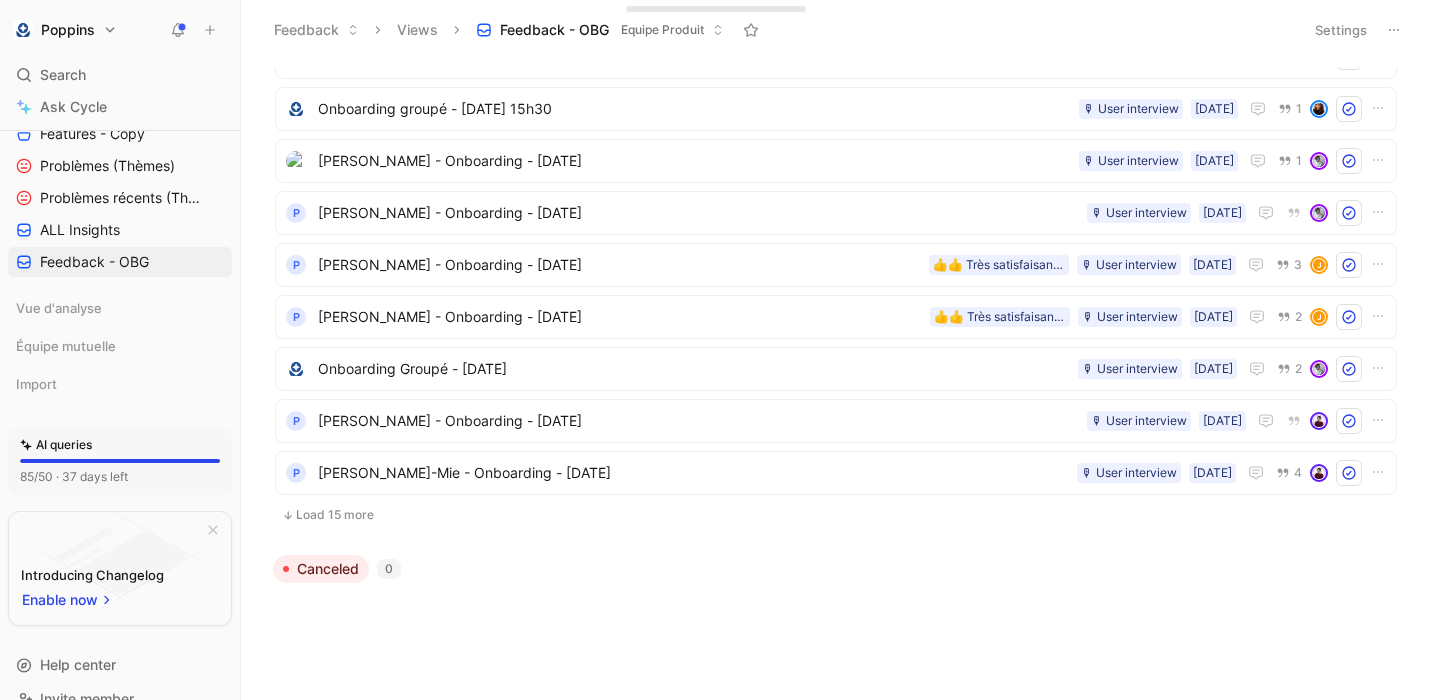 click on "Load 15 more" at bounding box center (836, 515) 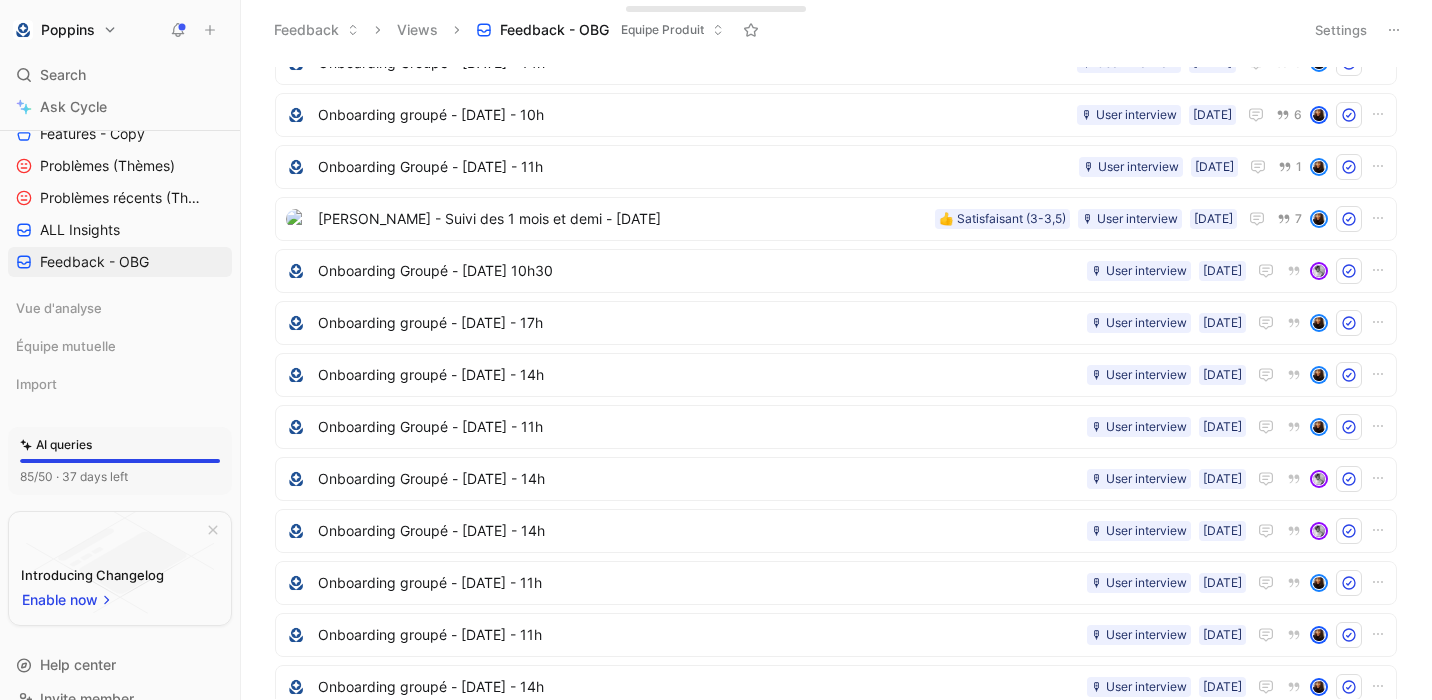scroll, scrollTop: 0, scrollLeft: 0, axis: both 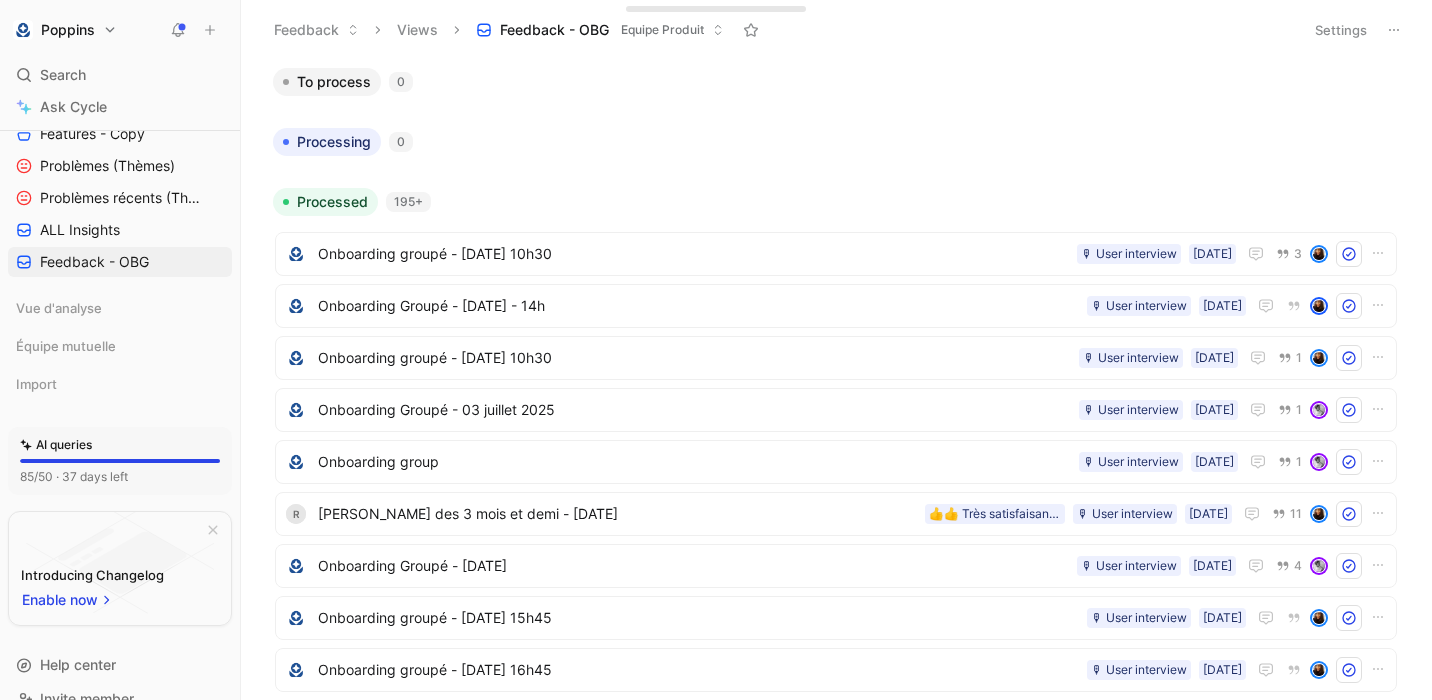 click 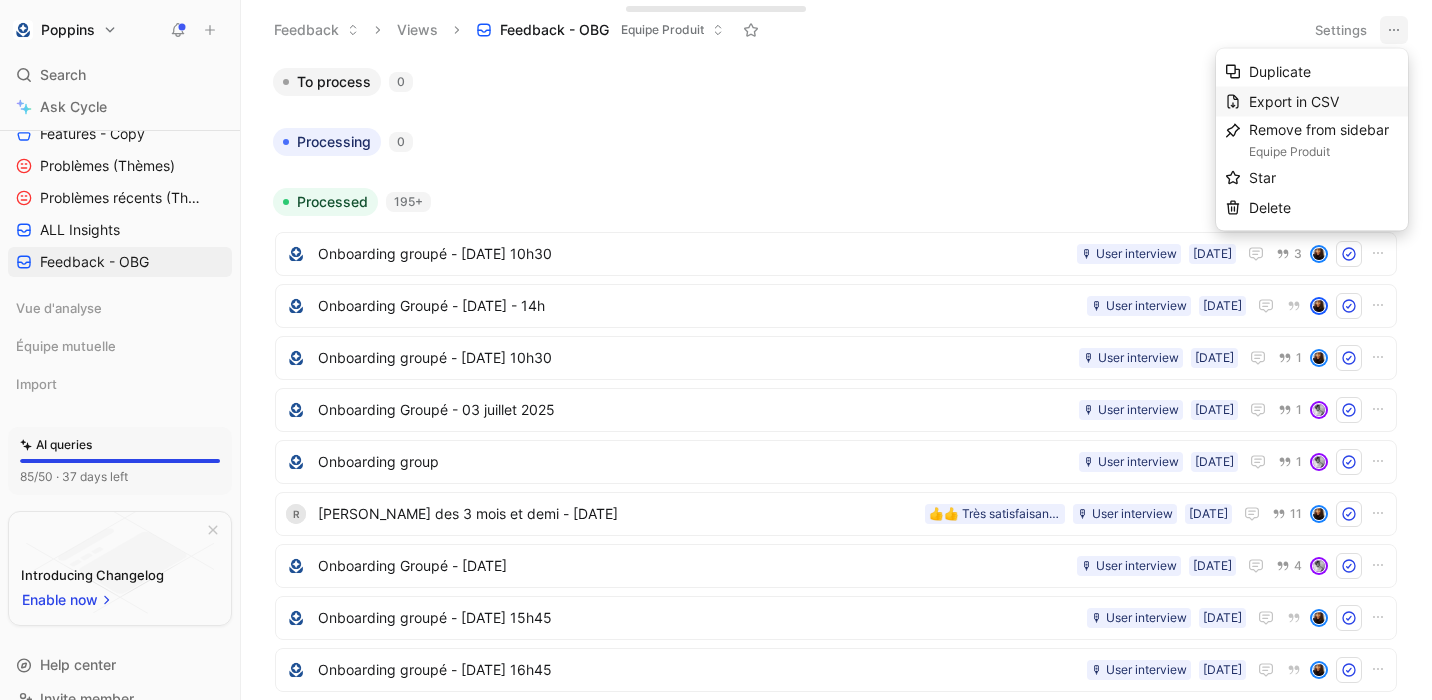 type 